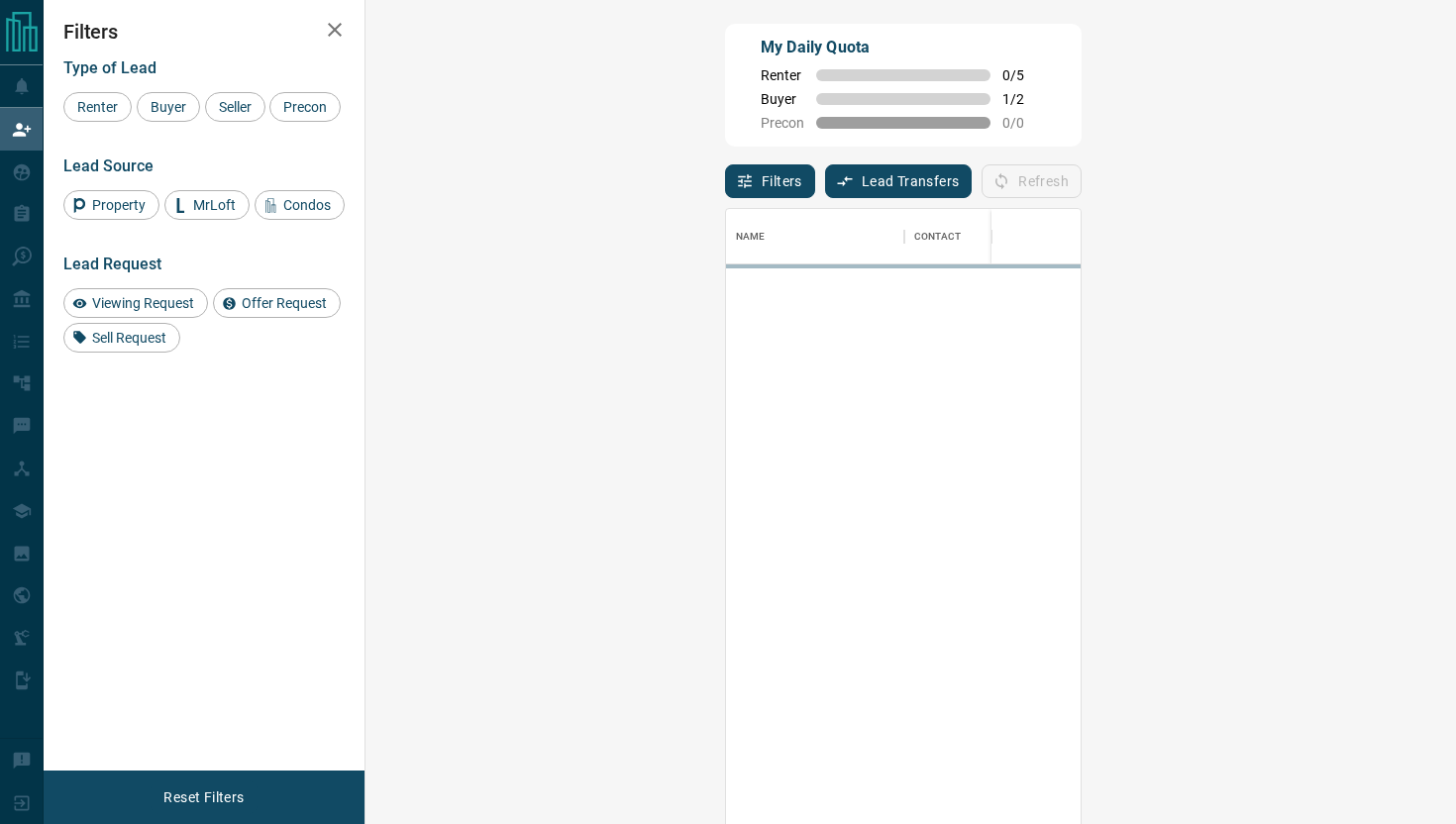scroll, scrollTop: 0, scrollLeft: 0, axis: both 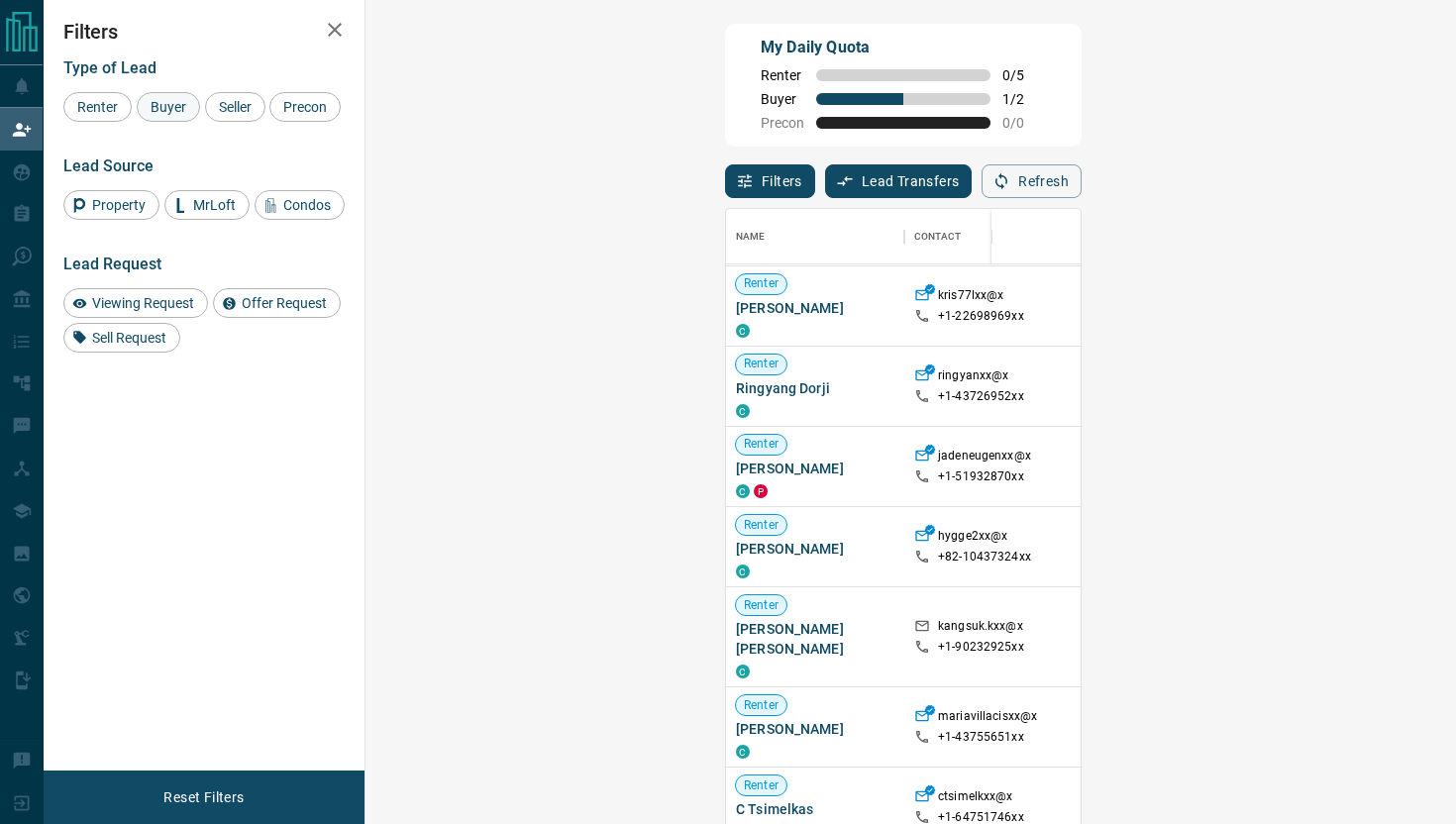 click on "Buyer" at bounding box center (168, 107) 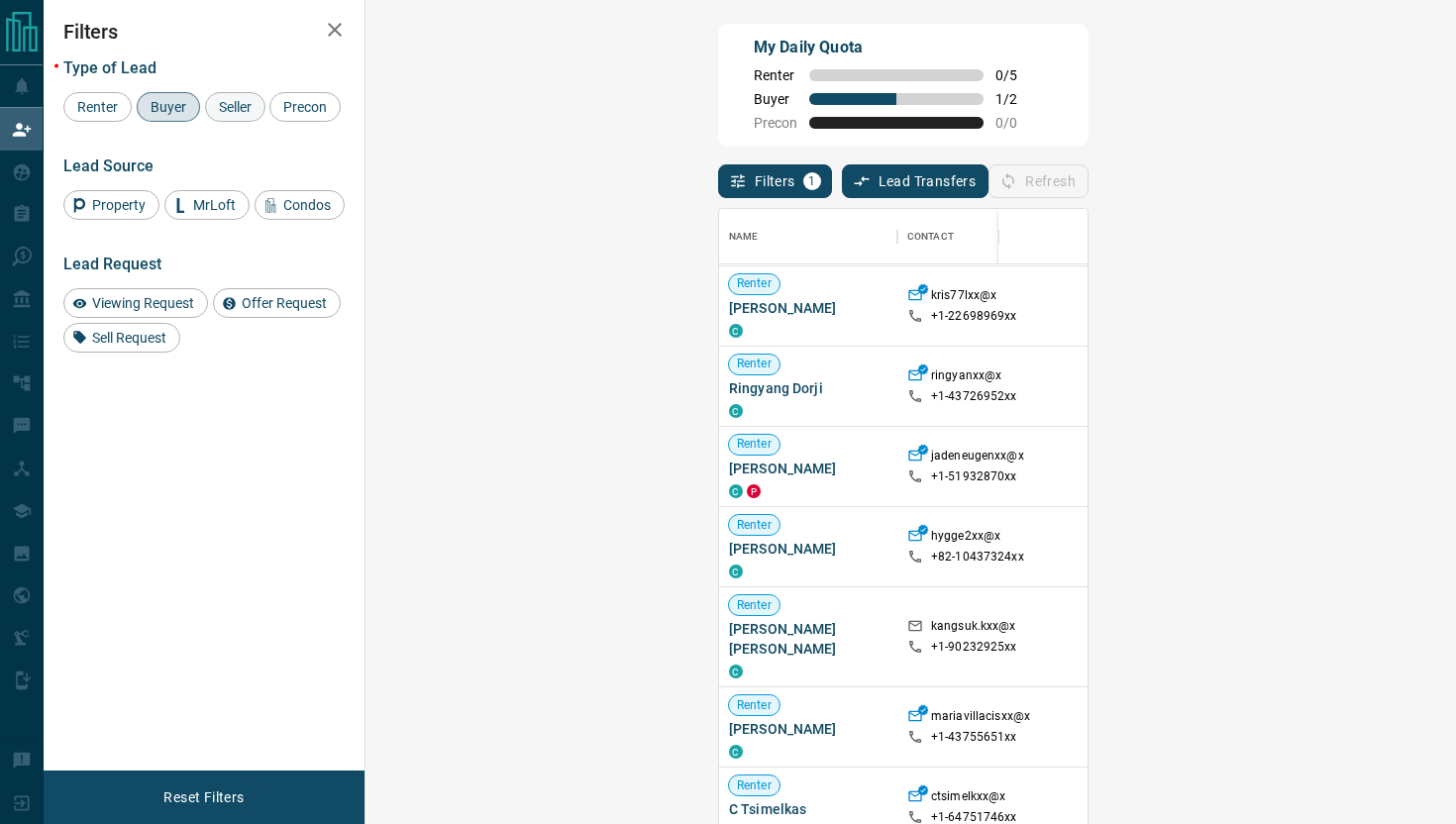 scroll, scrollTop: 0, scrollLeft: 0, axis: both 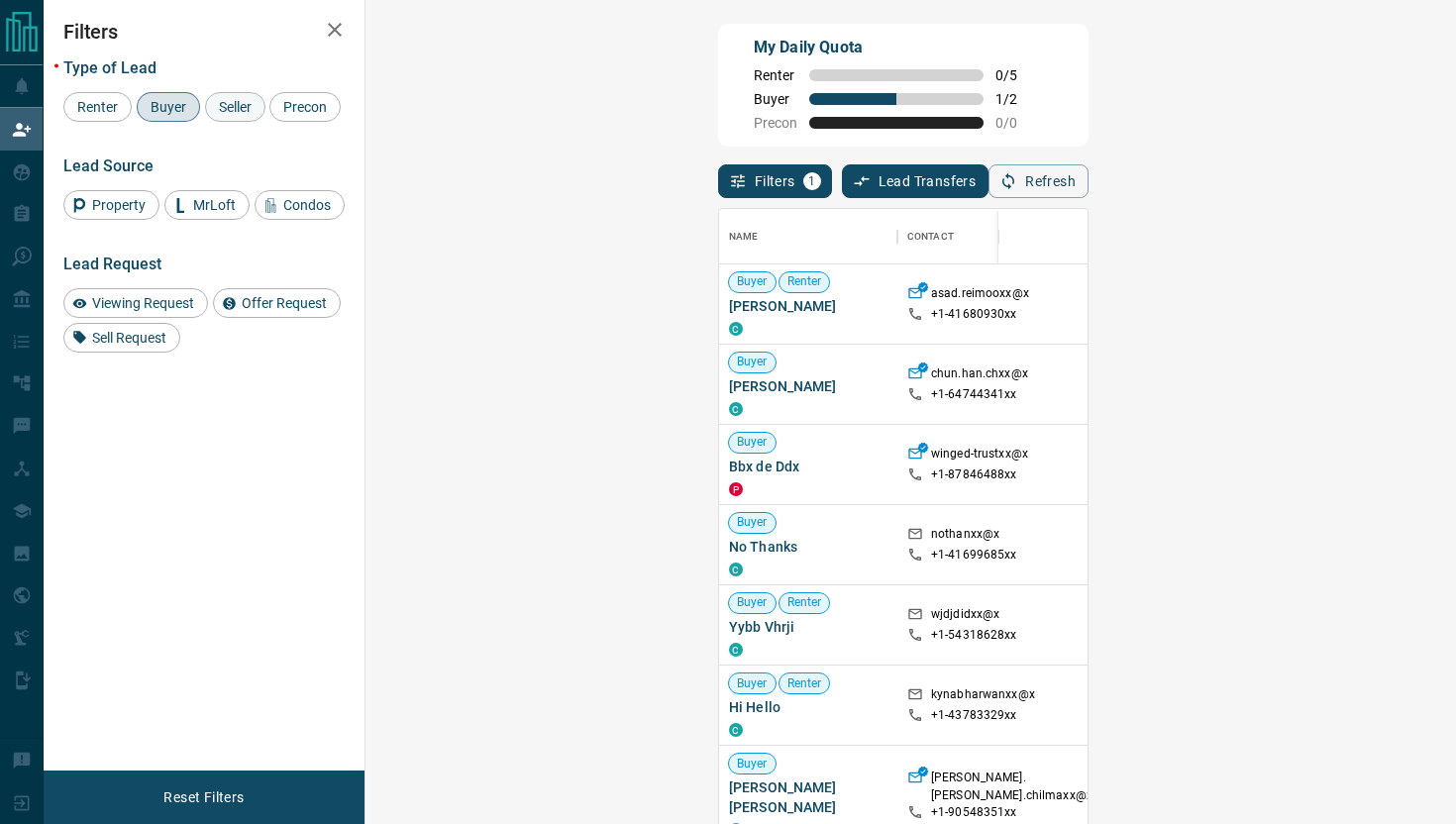 click on "Seller" at bounding box center (235, 107) 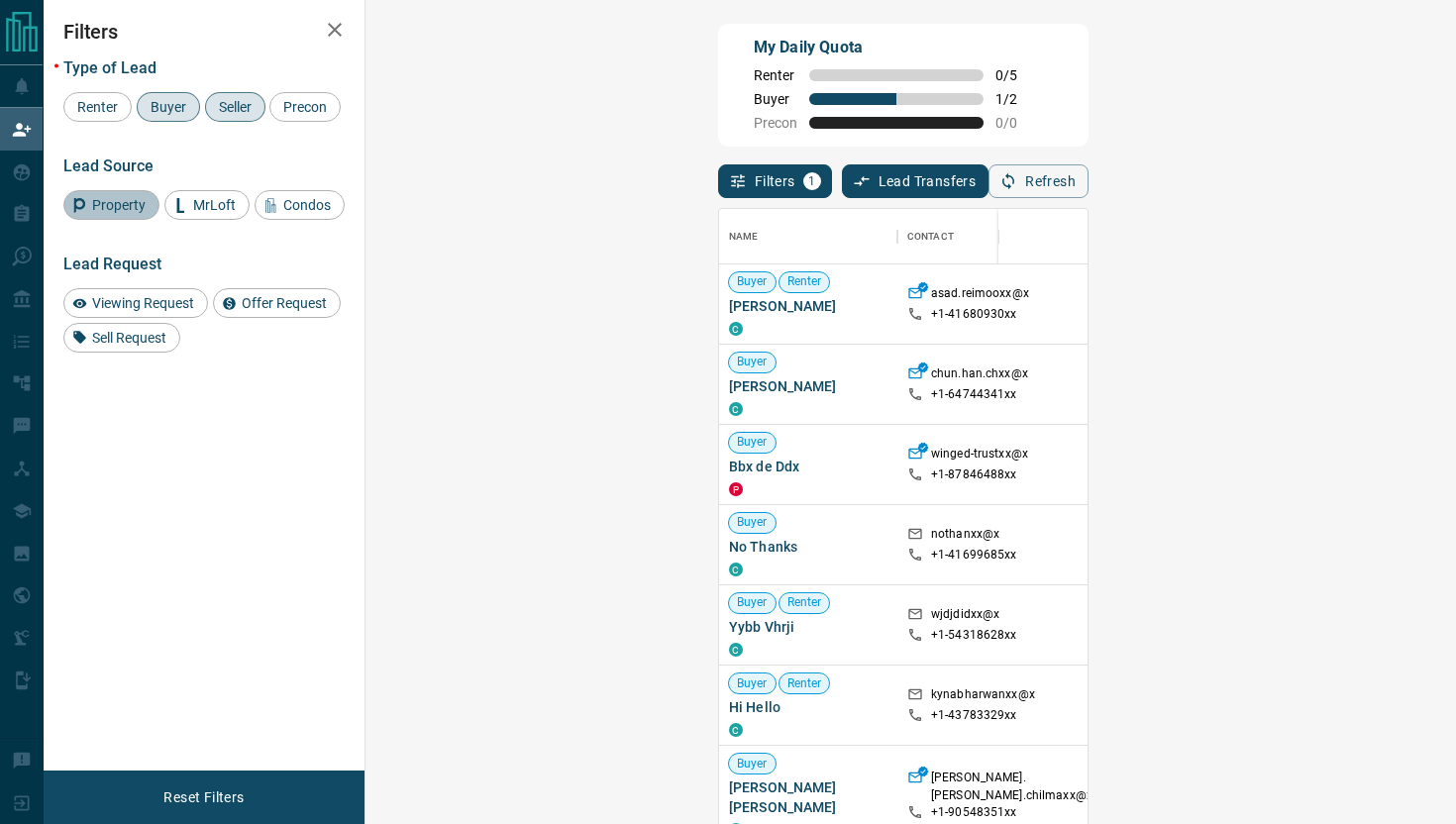 click on "Property" at bounding box center (119, 205) 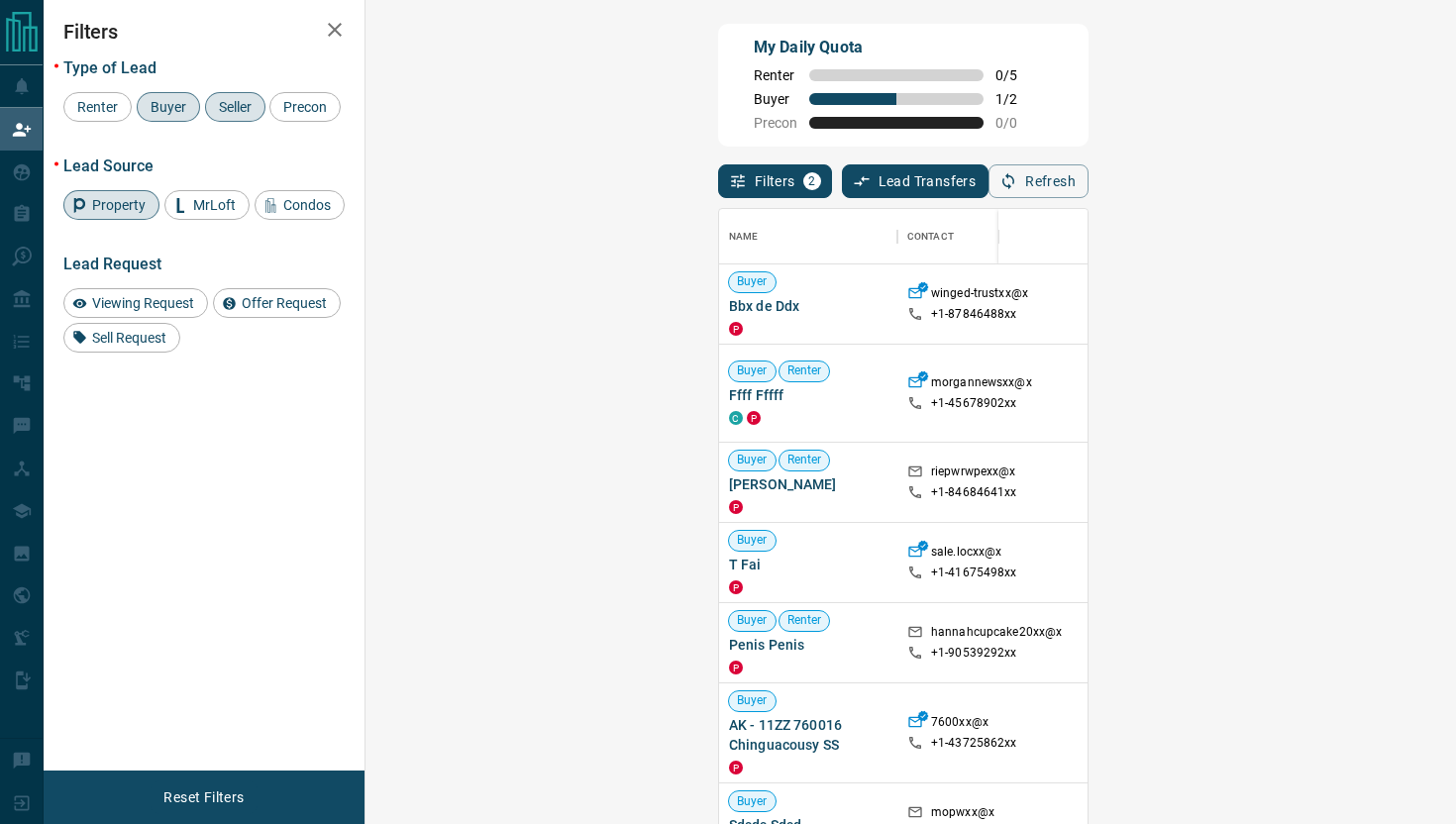 scroll, scrollTop: 15, scrollLeft: 0, axis: vertical 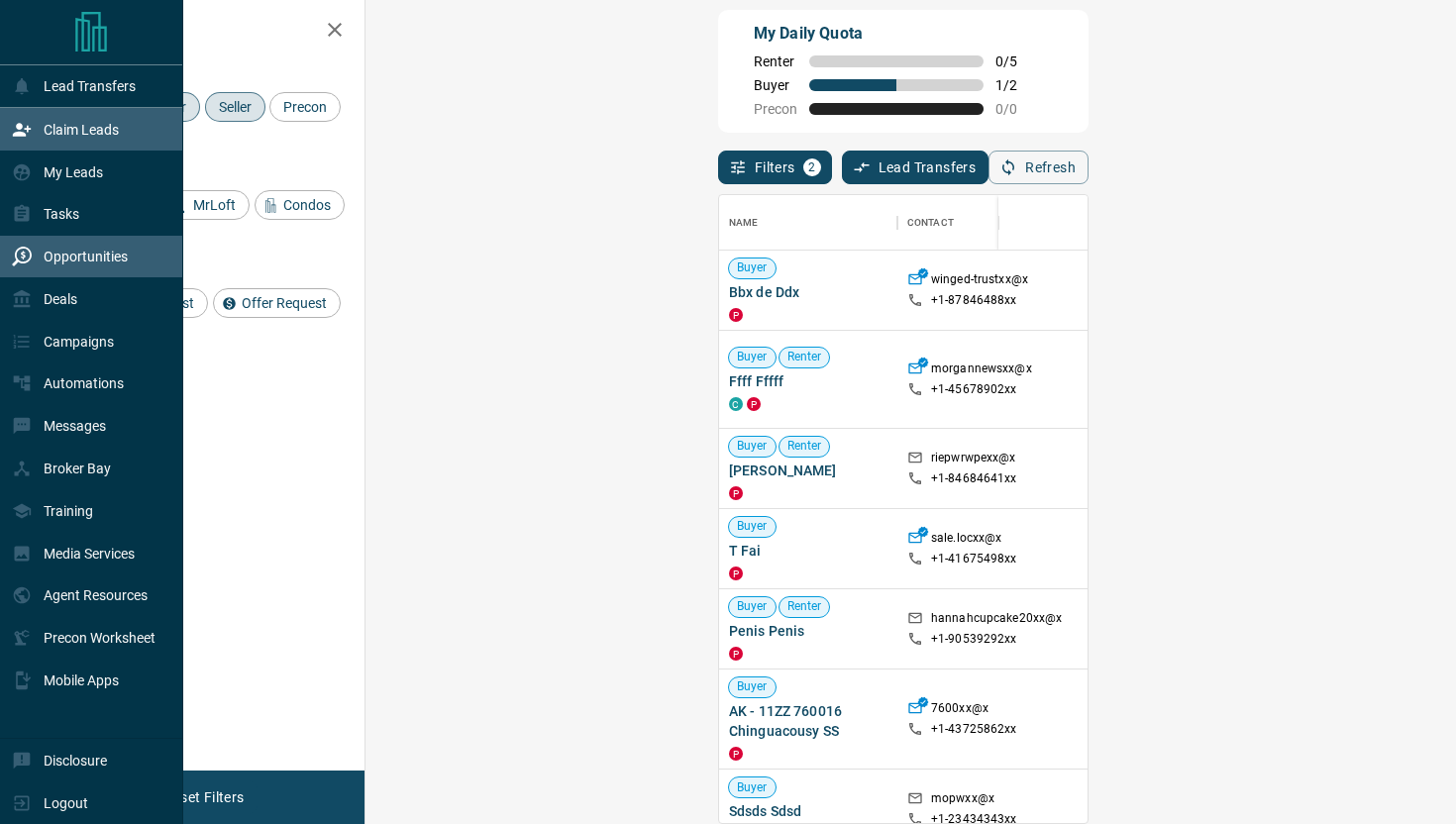 click on "Opportunities" at bounding box center (85, 257) 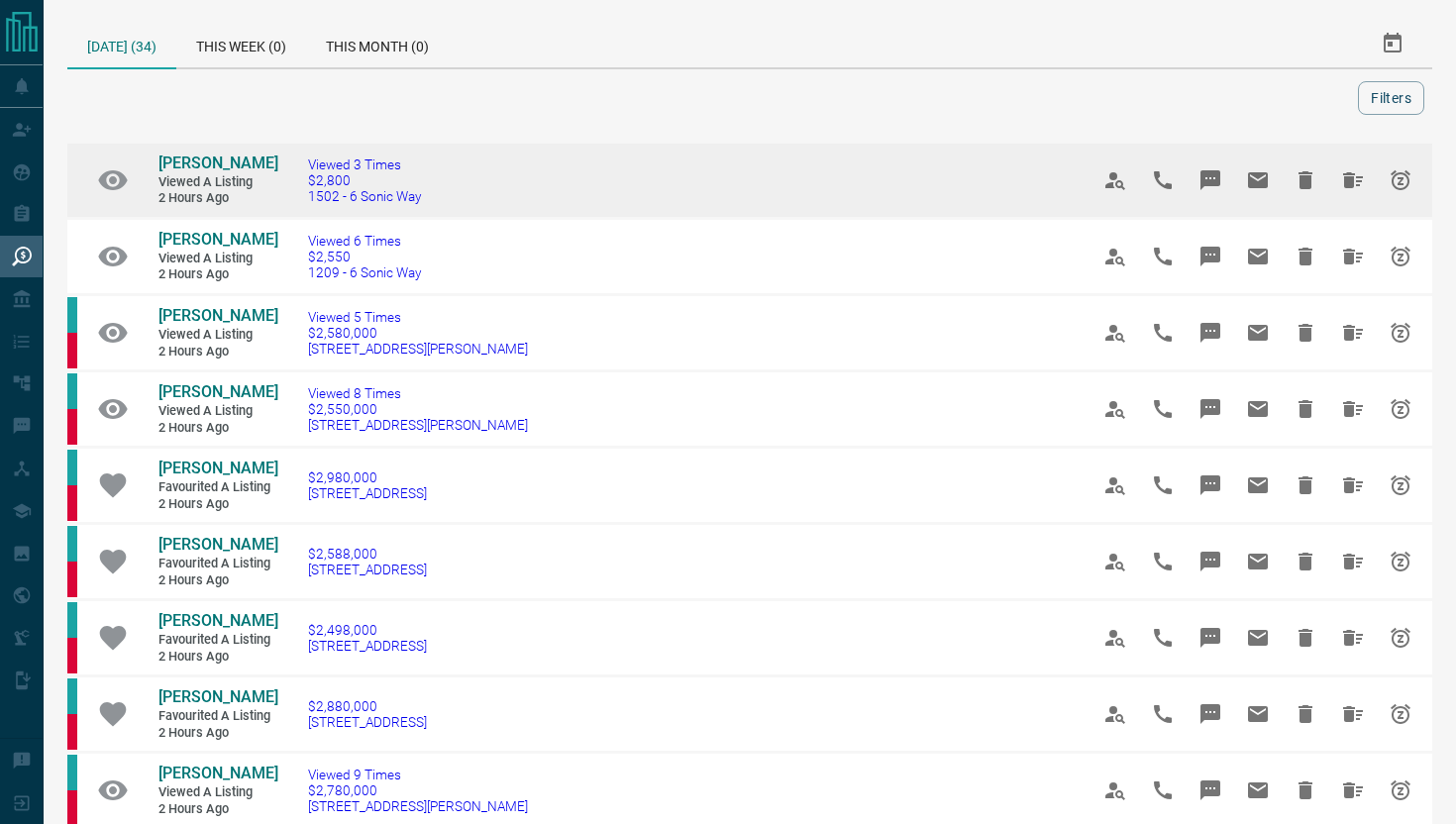 click 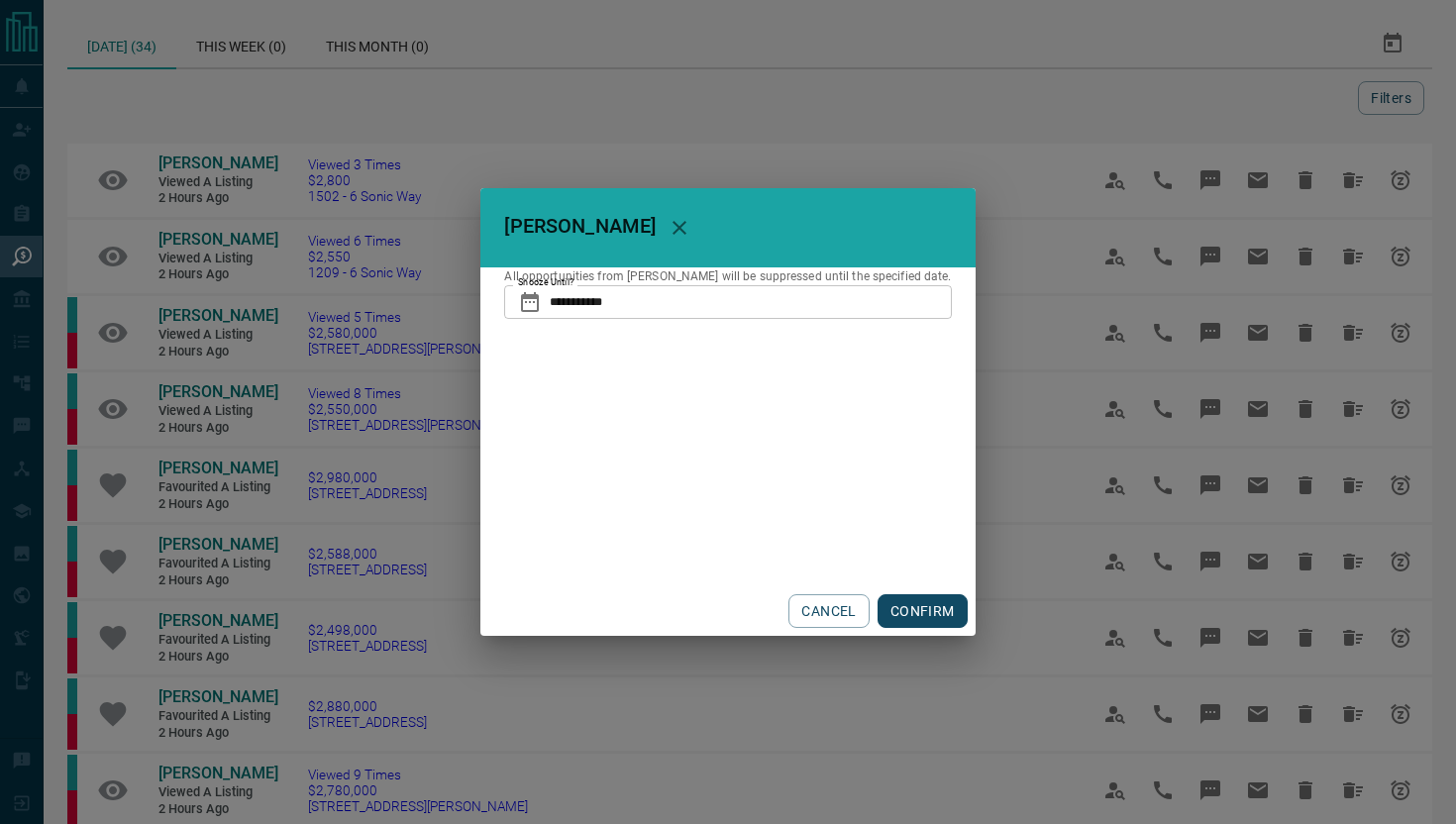 click on "**********" at bounding box center (750, 302) 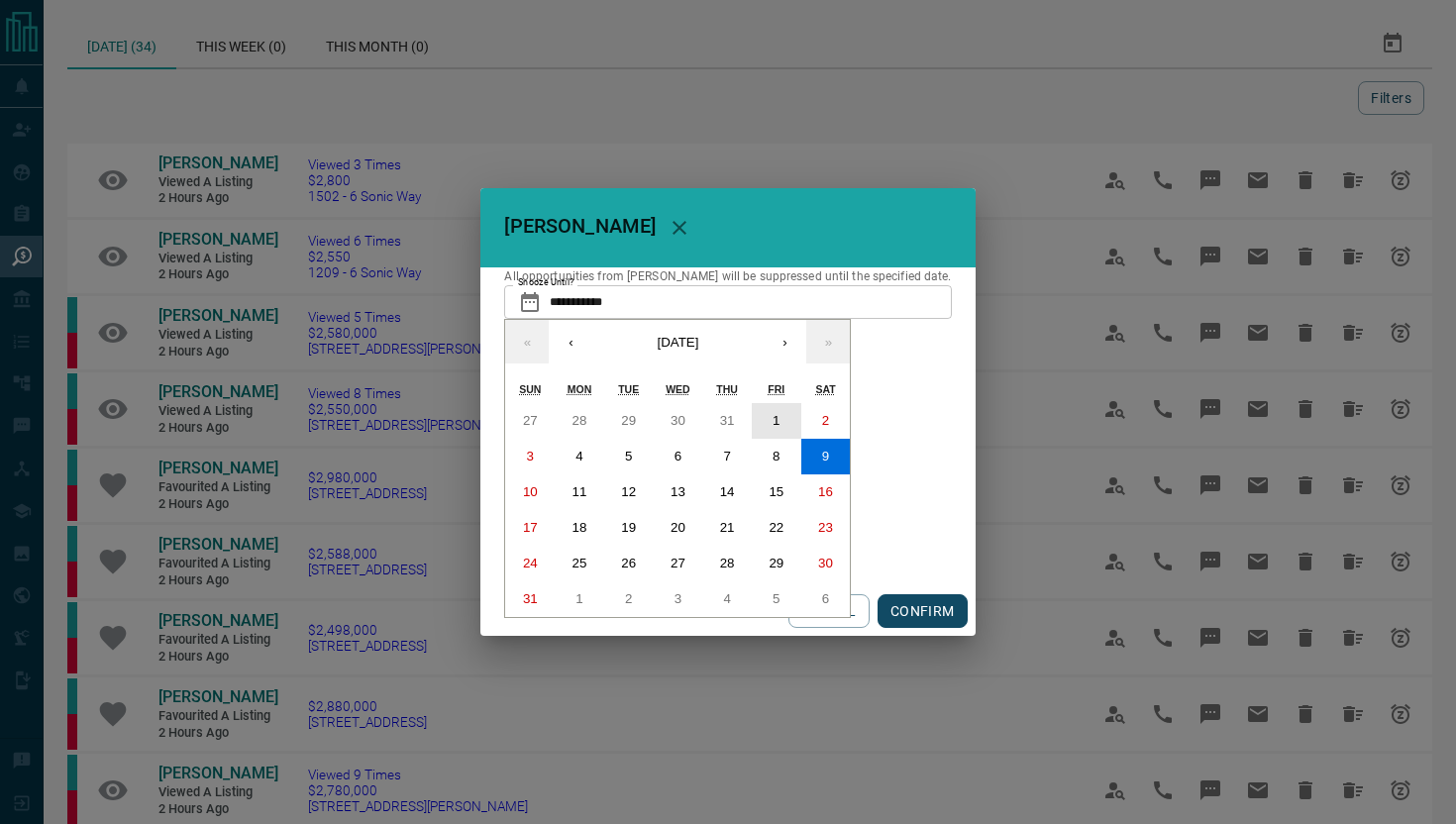click on "1" at bounding box center (777, 421) 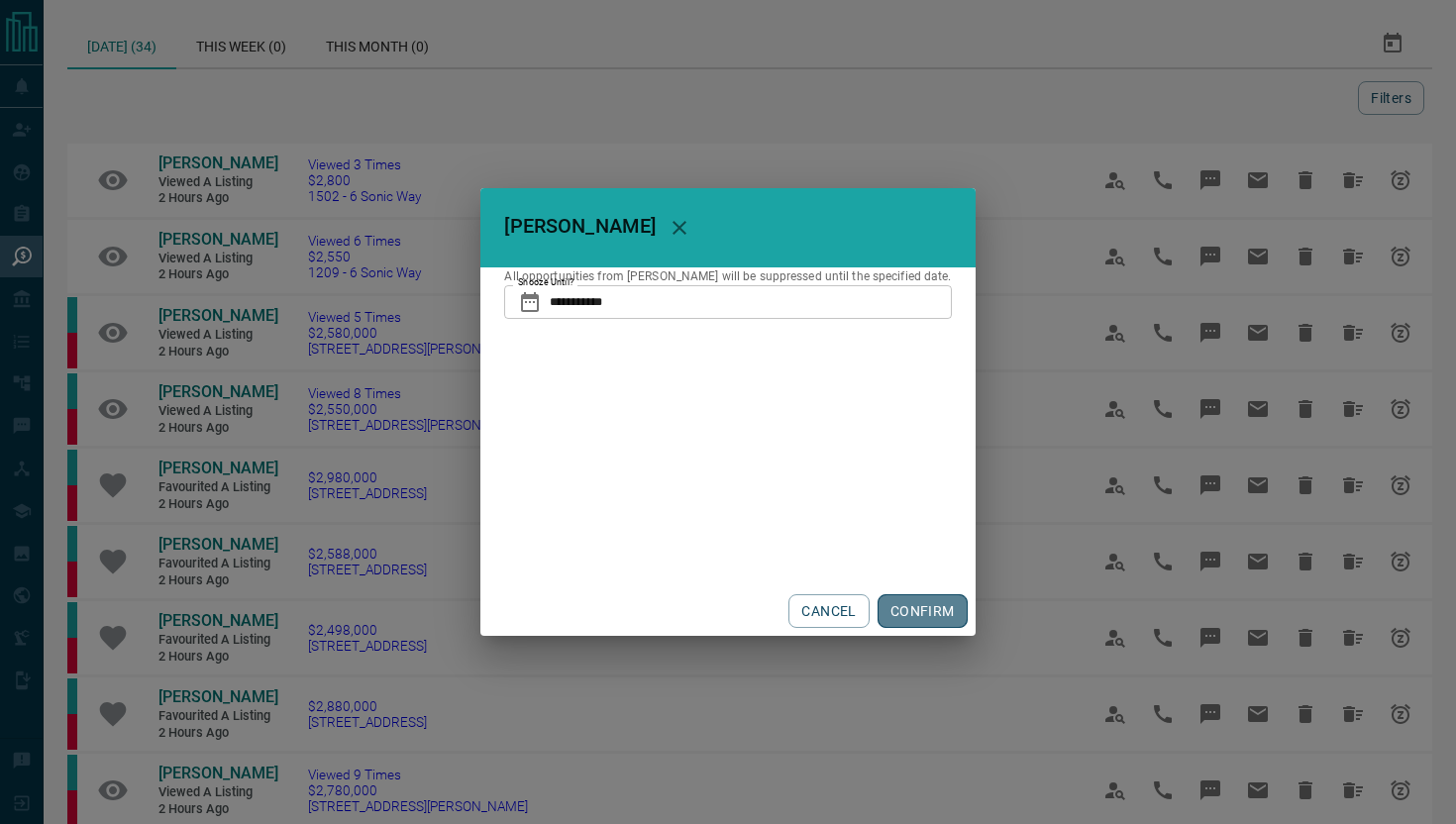 click on "CONFIRM" at bounding box center (922, 611) 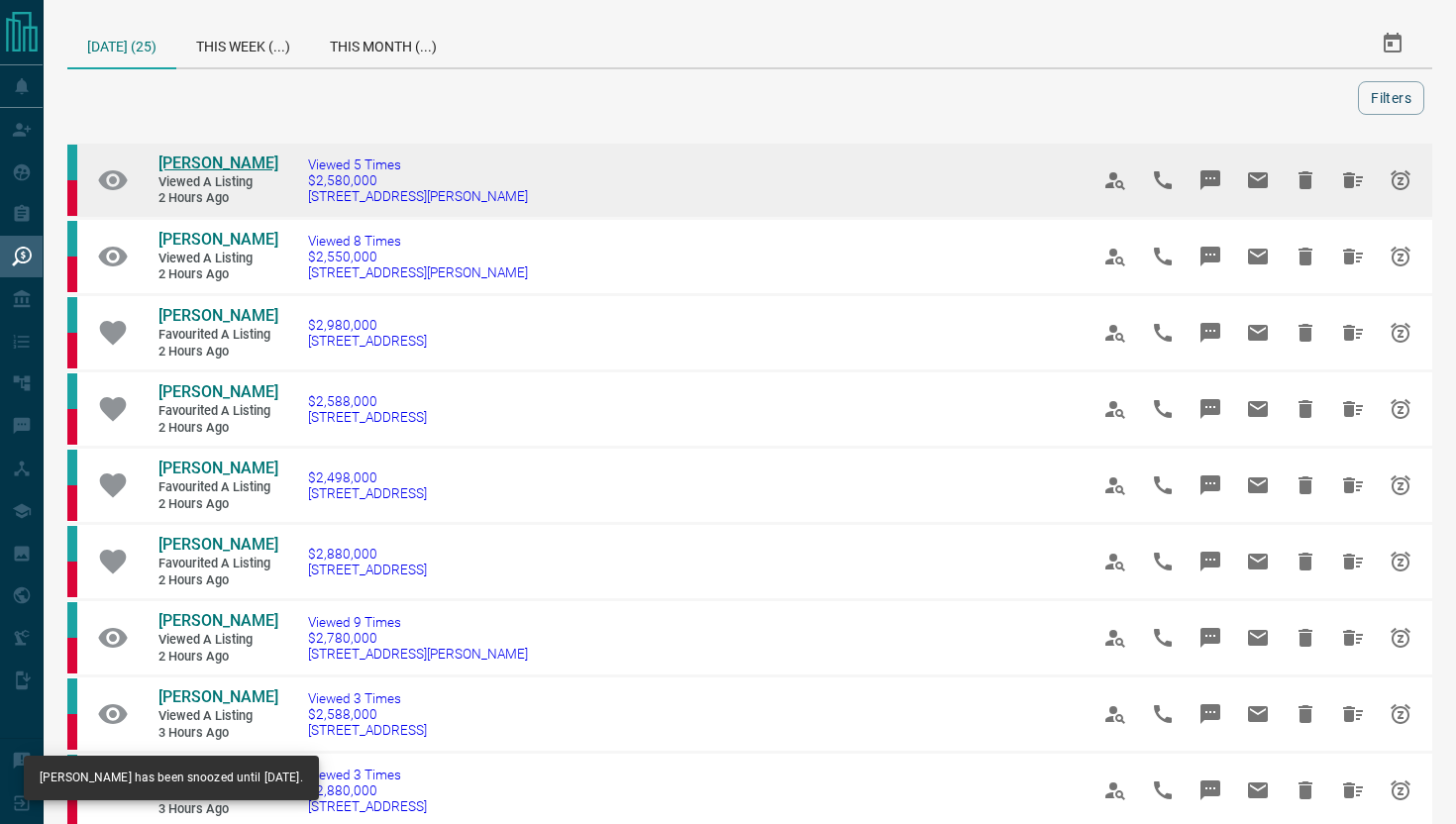 click on "[PERSON_NAME]" at bounding box center (218, 162) 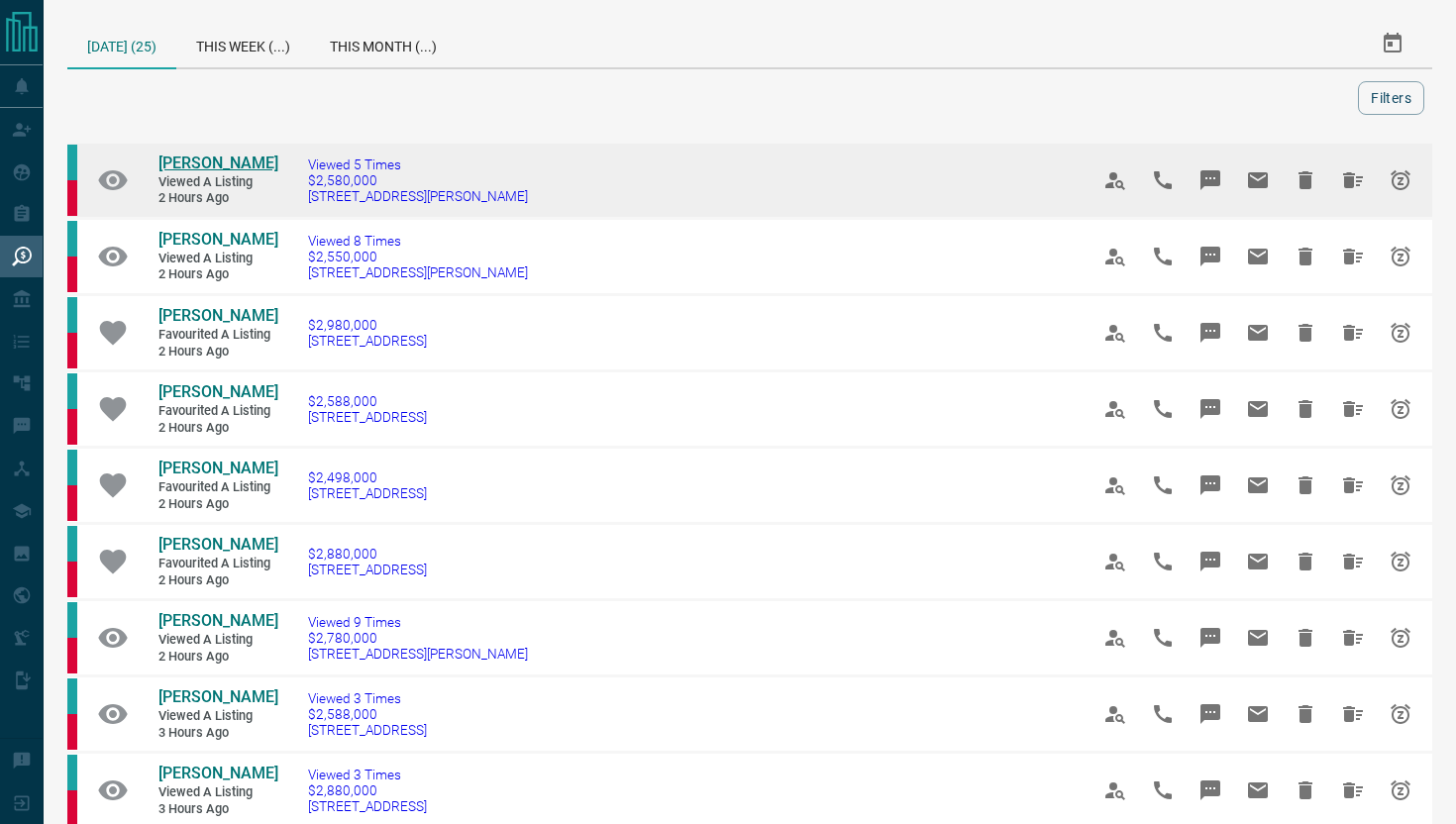 click on "[PERSON_NAME]" at bounding box center [218, 162] 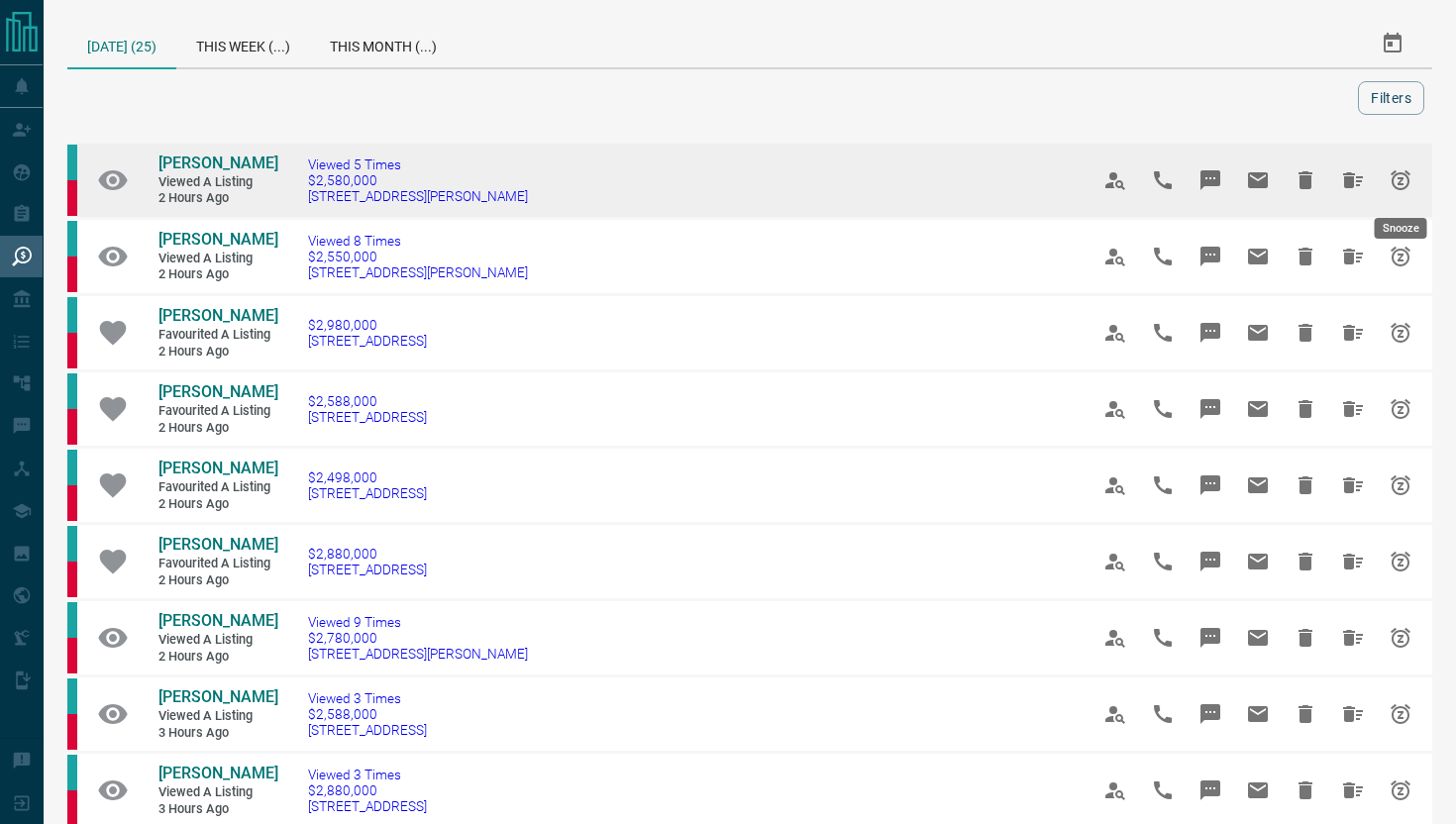 click 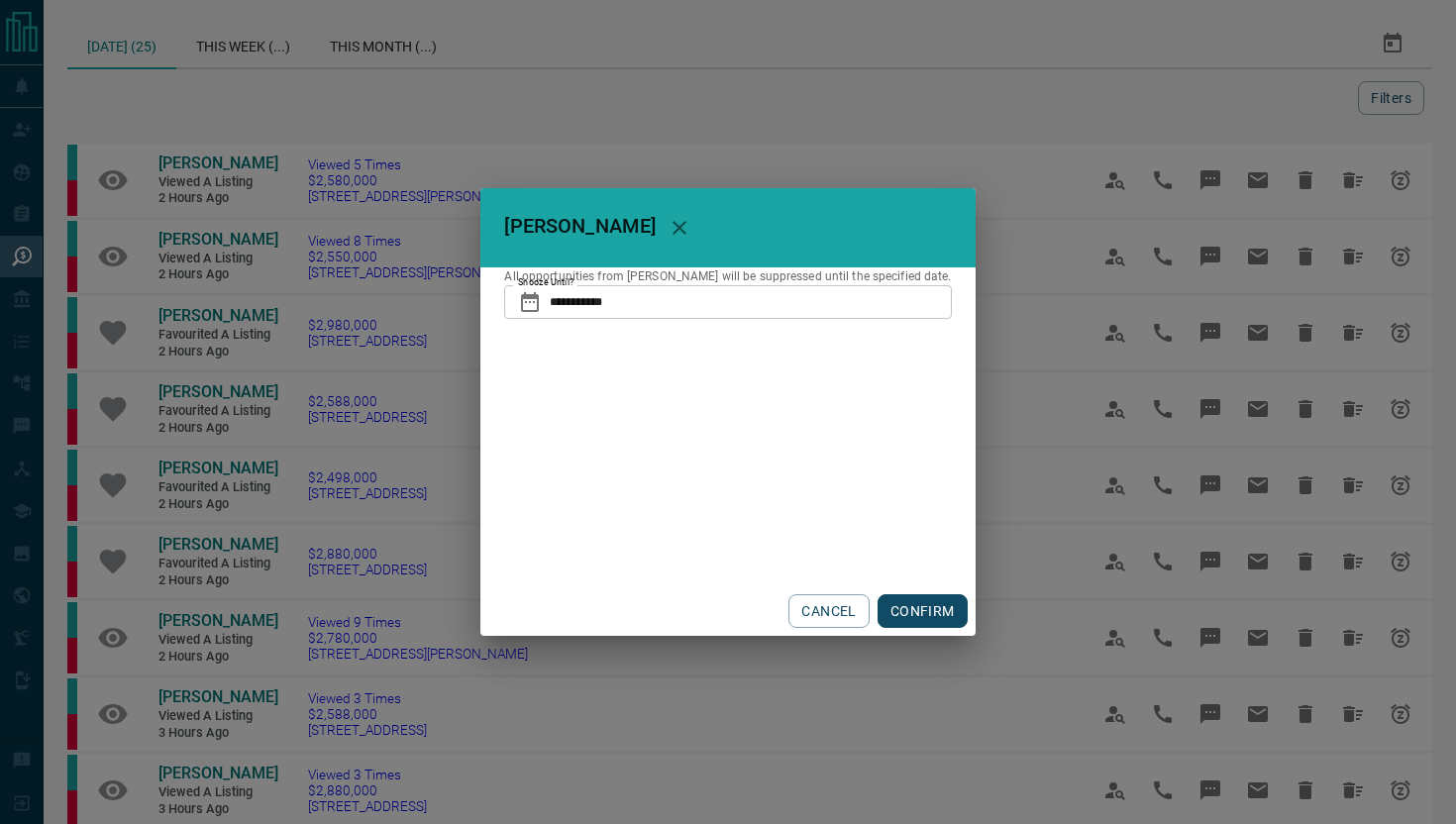 click on "**********" at bounding box center [750, 302] 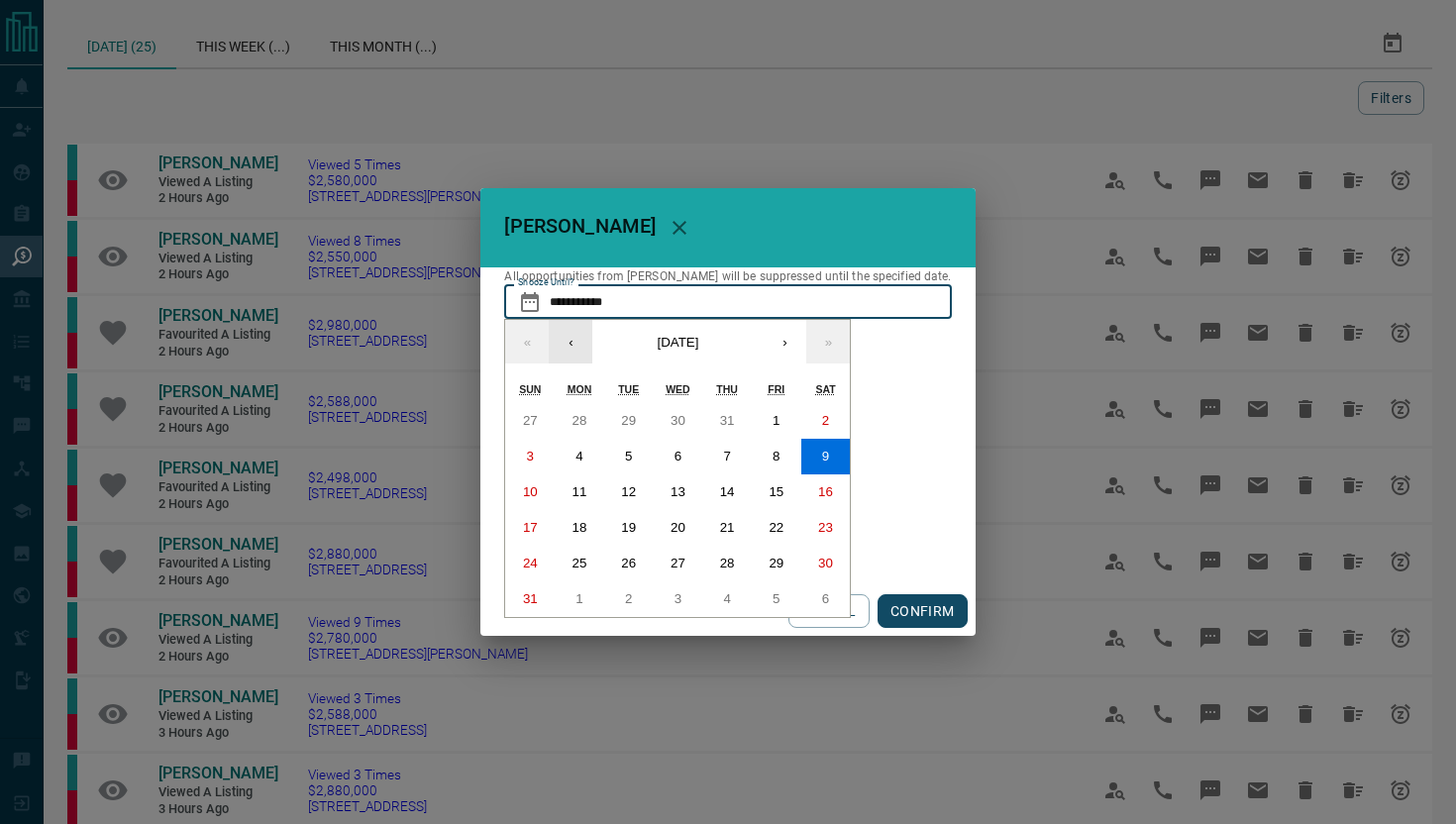 click on "‹" at bounding box center (571, 342) 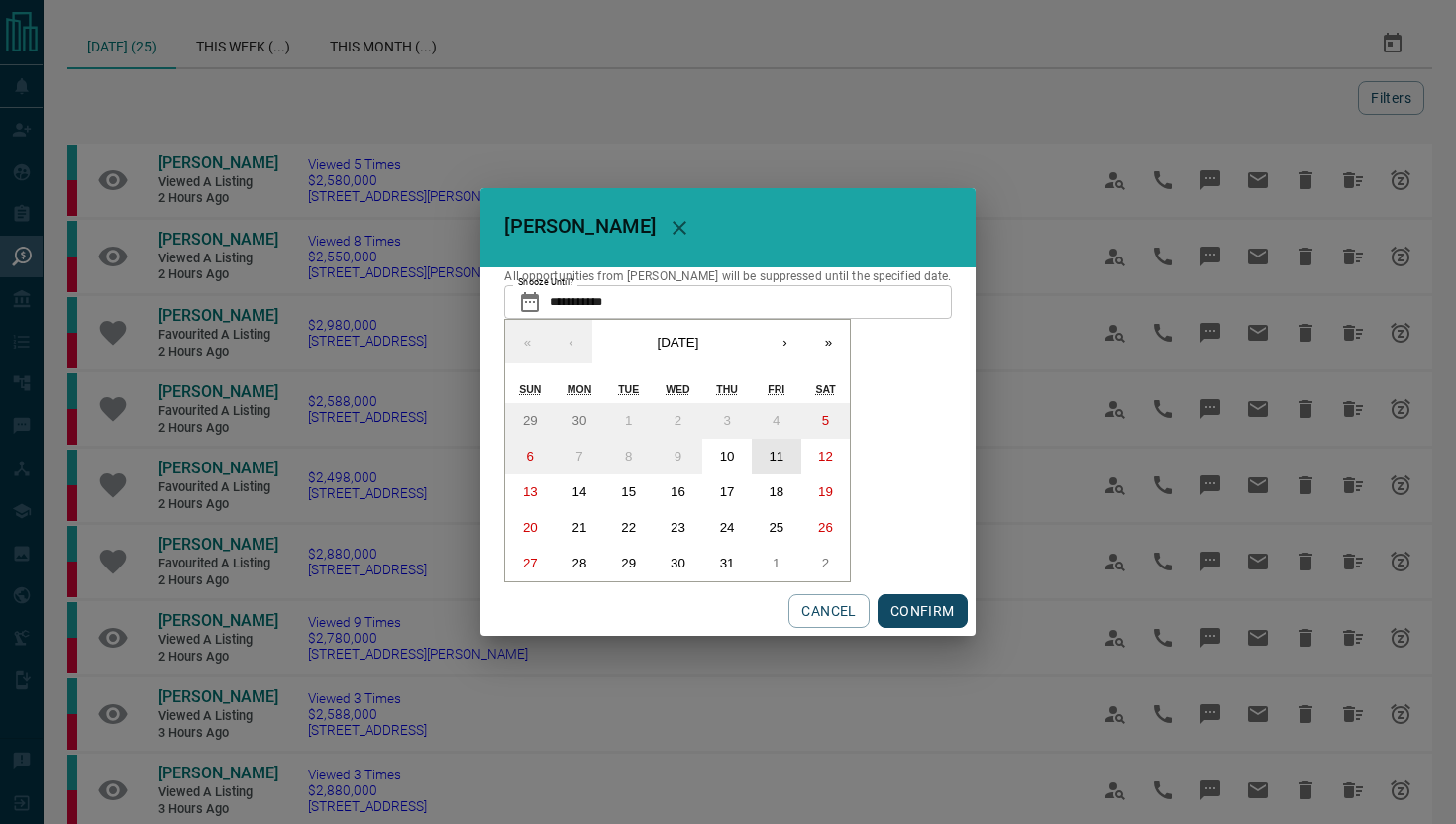 click on "11" at bounding box center (776, 456) 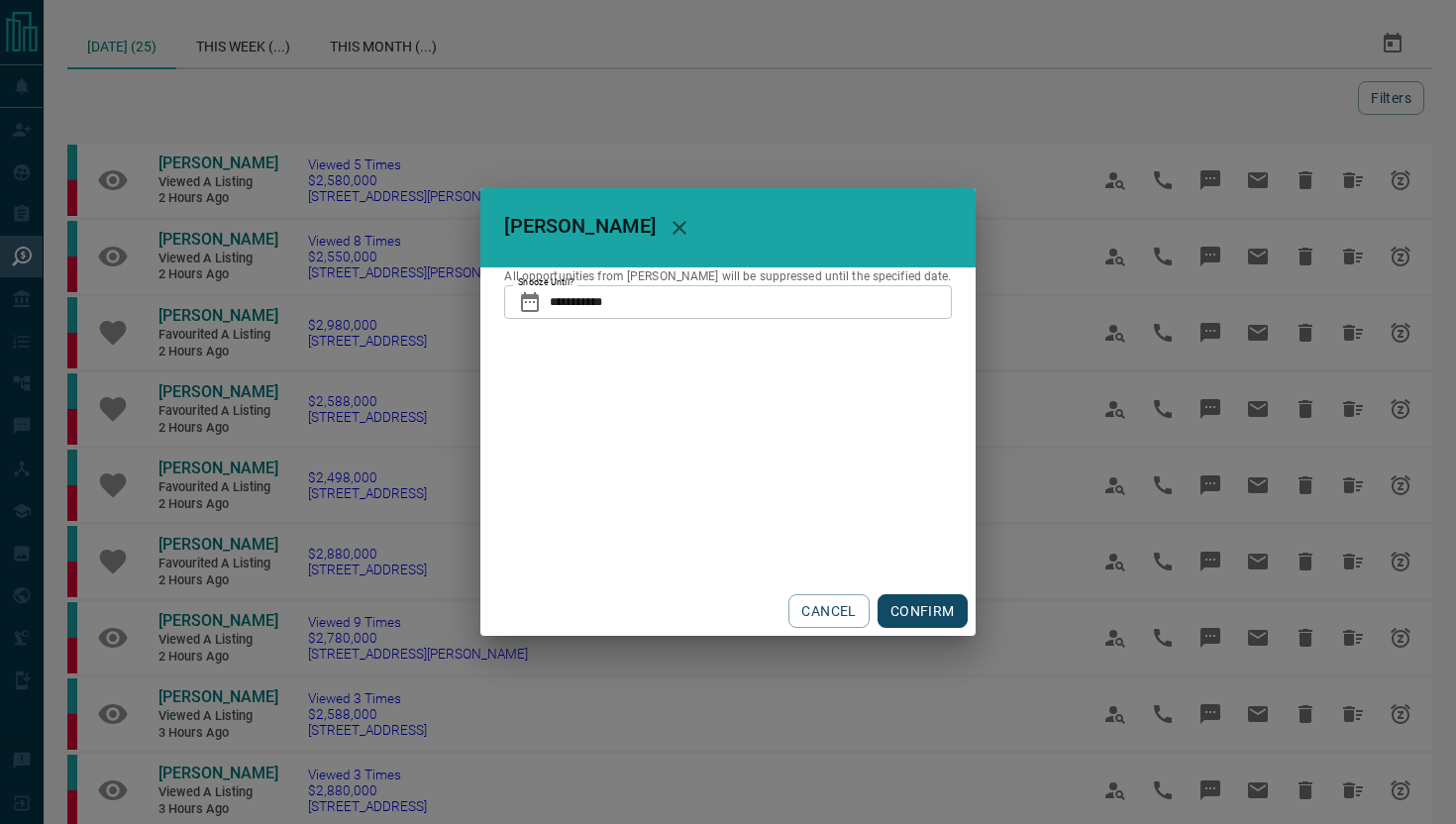 click on "CONFIRM" at bounding box center (922, 611) 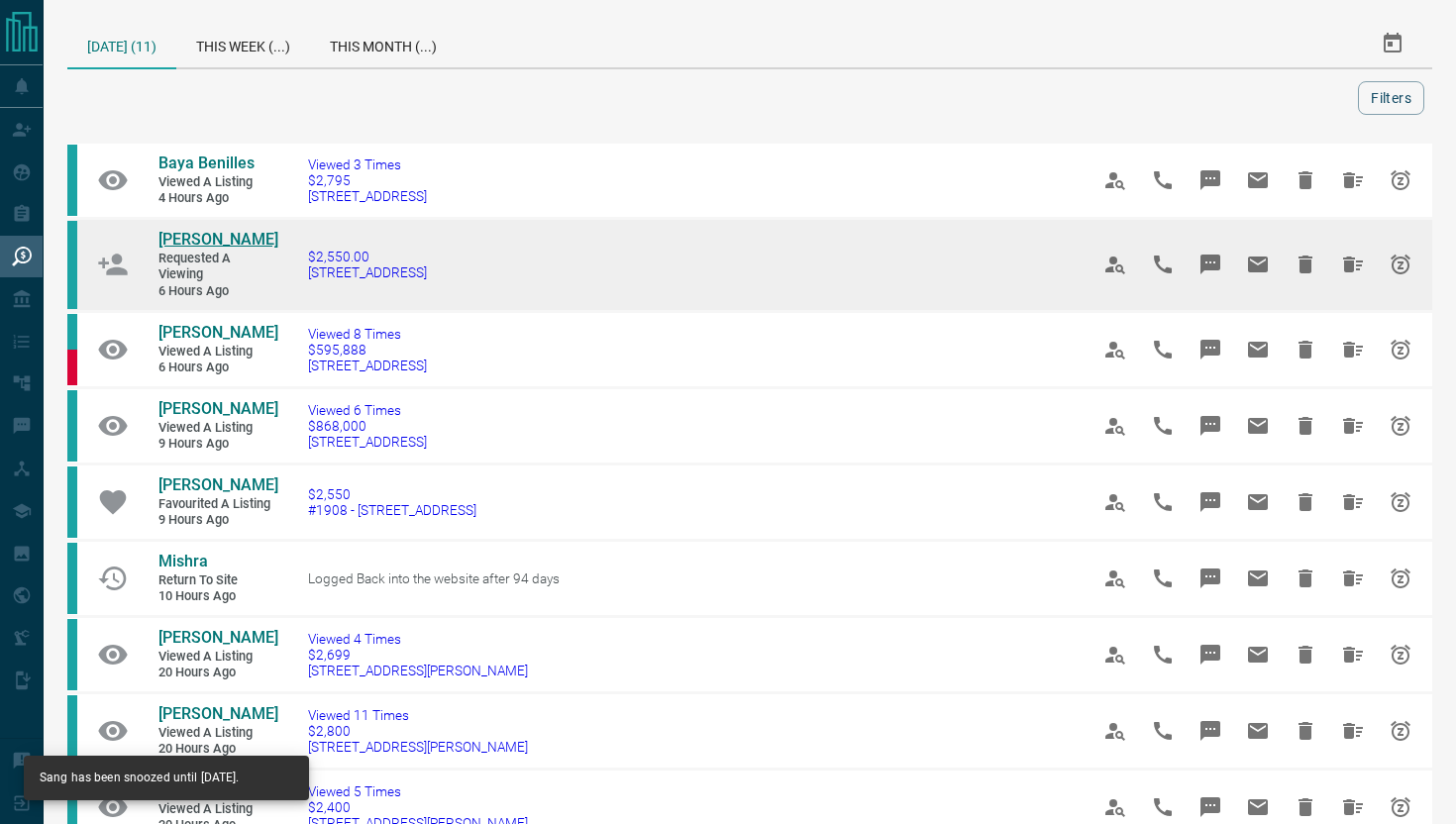 click on "[PERSON_NAME]" at bounding box center (218, 239) 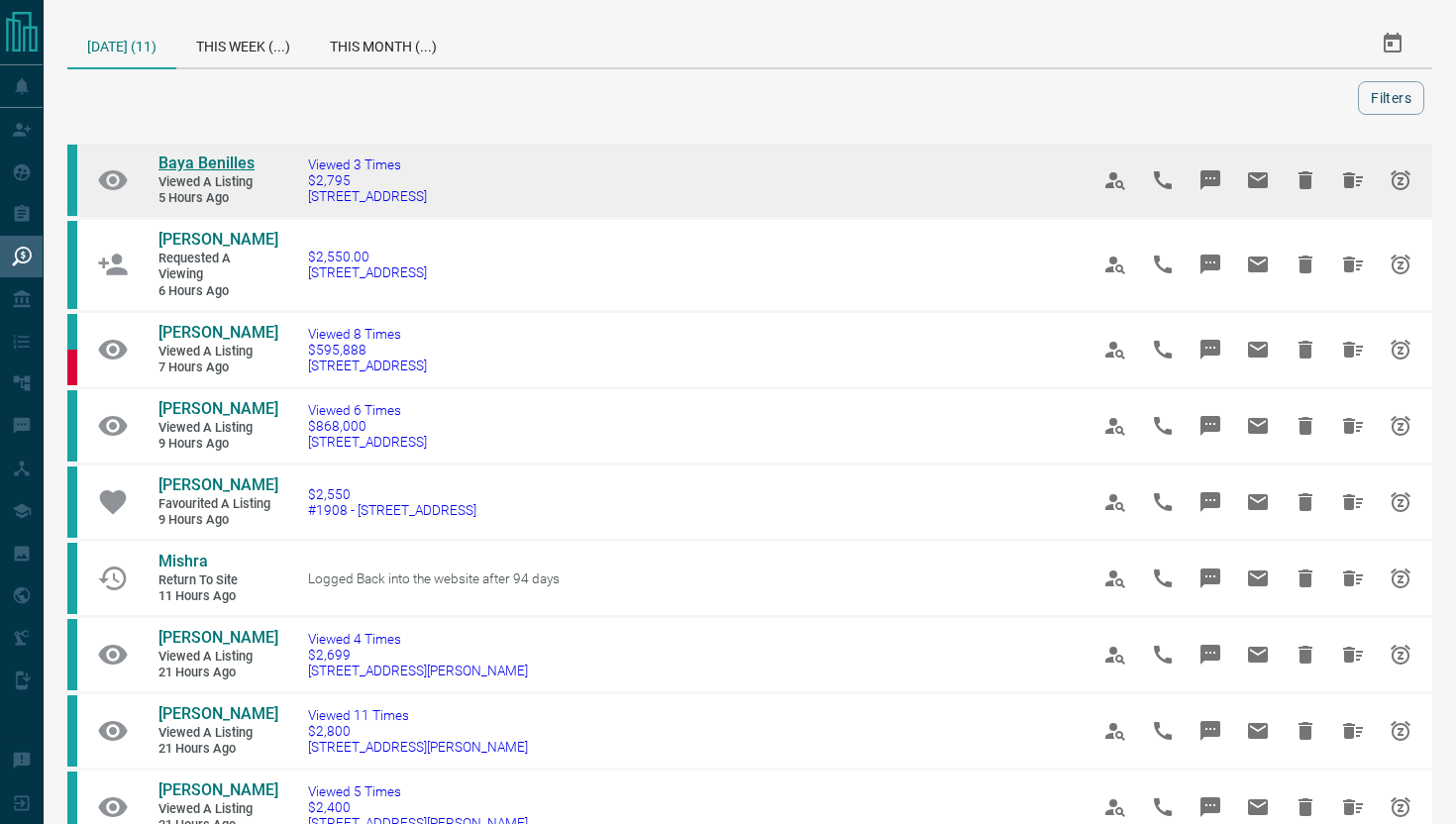 click on "Baya Benilles" at bounding box center (206, 162) 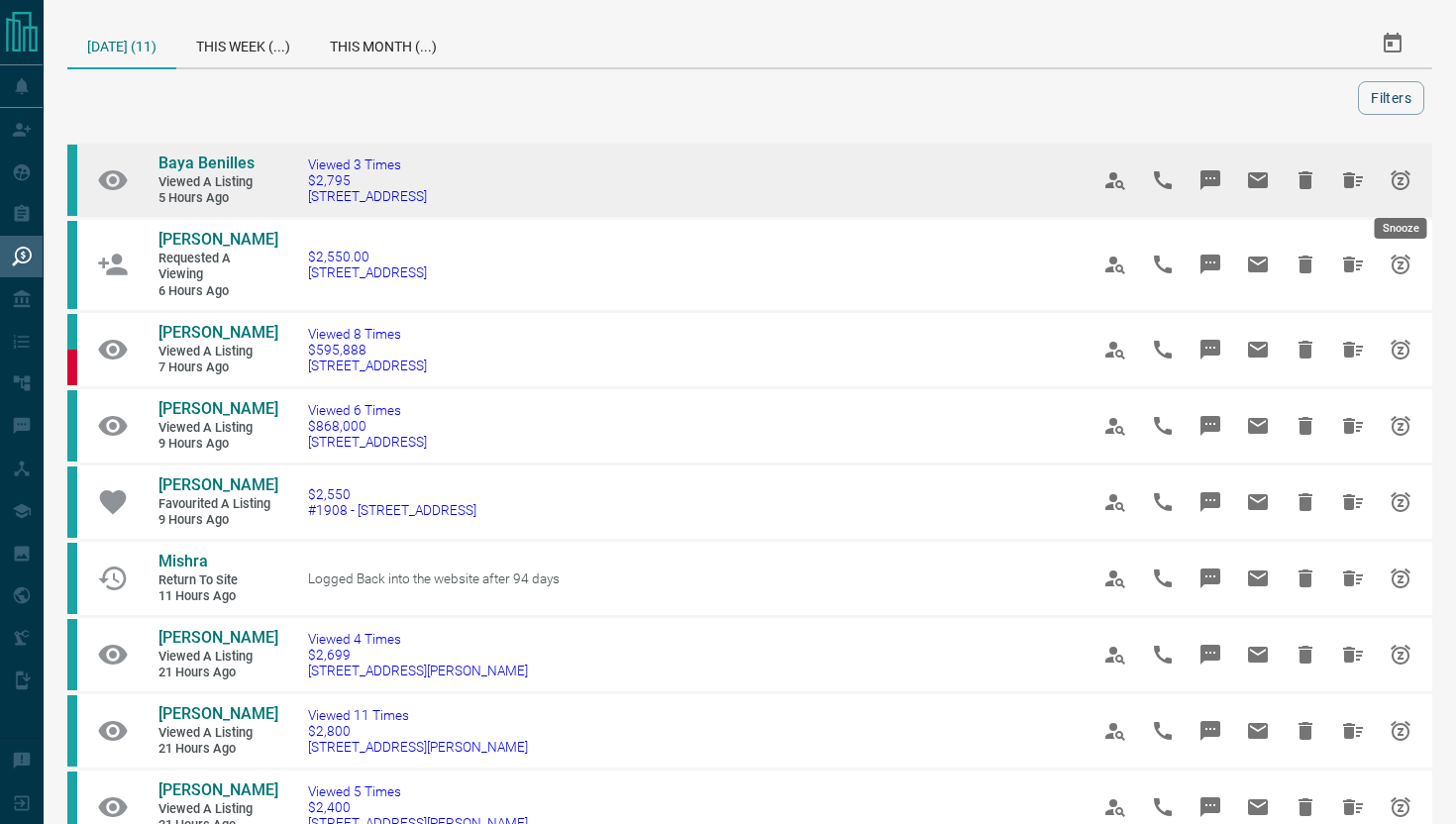 click 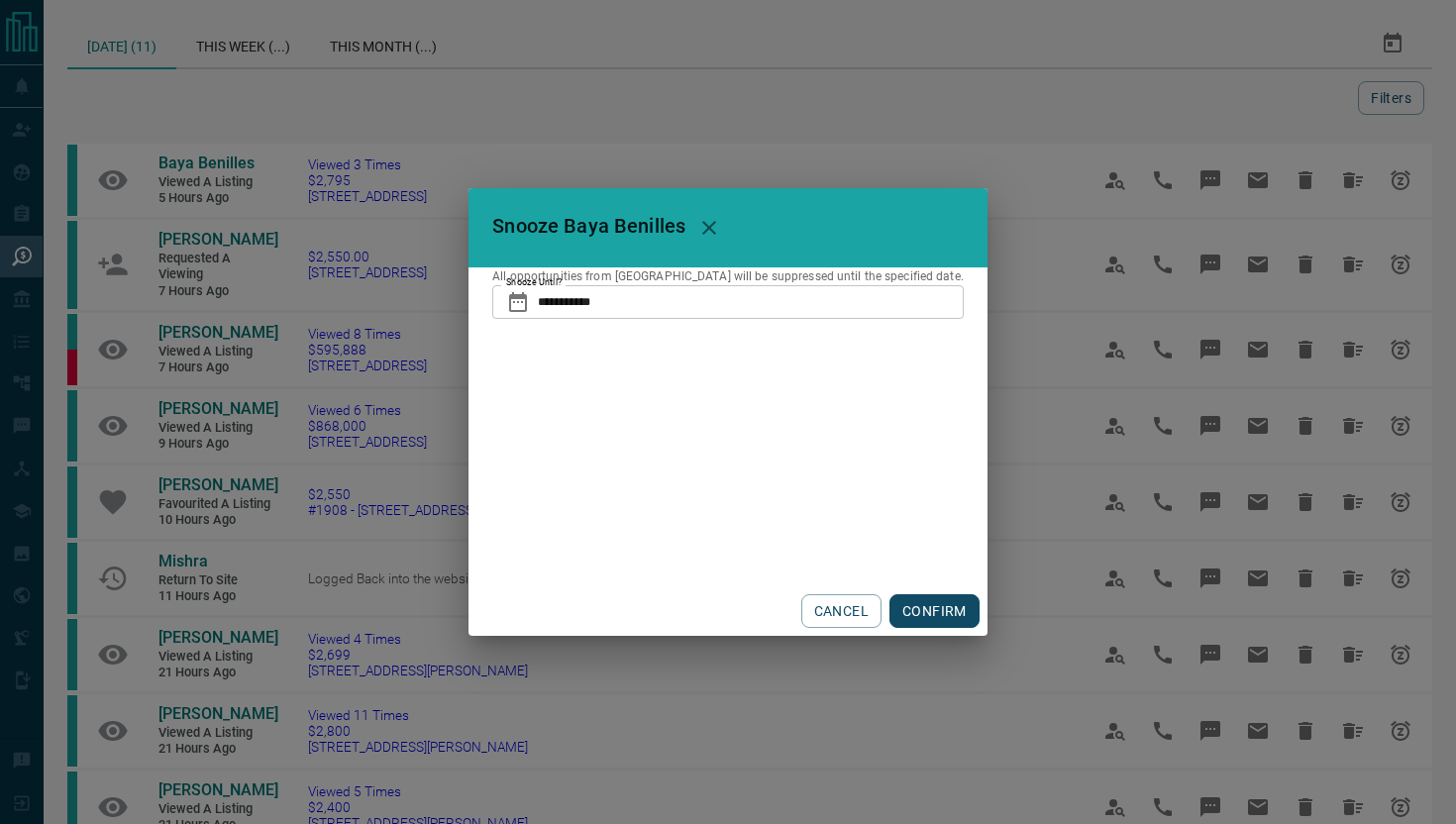 click on "CONFIRM" at bounding box center (934, 611) 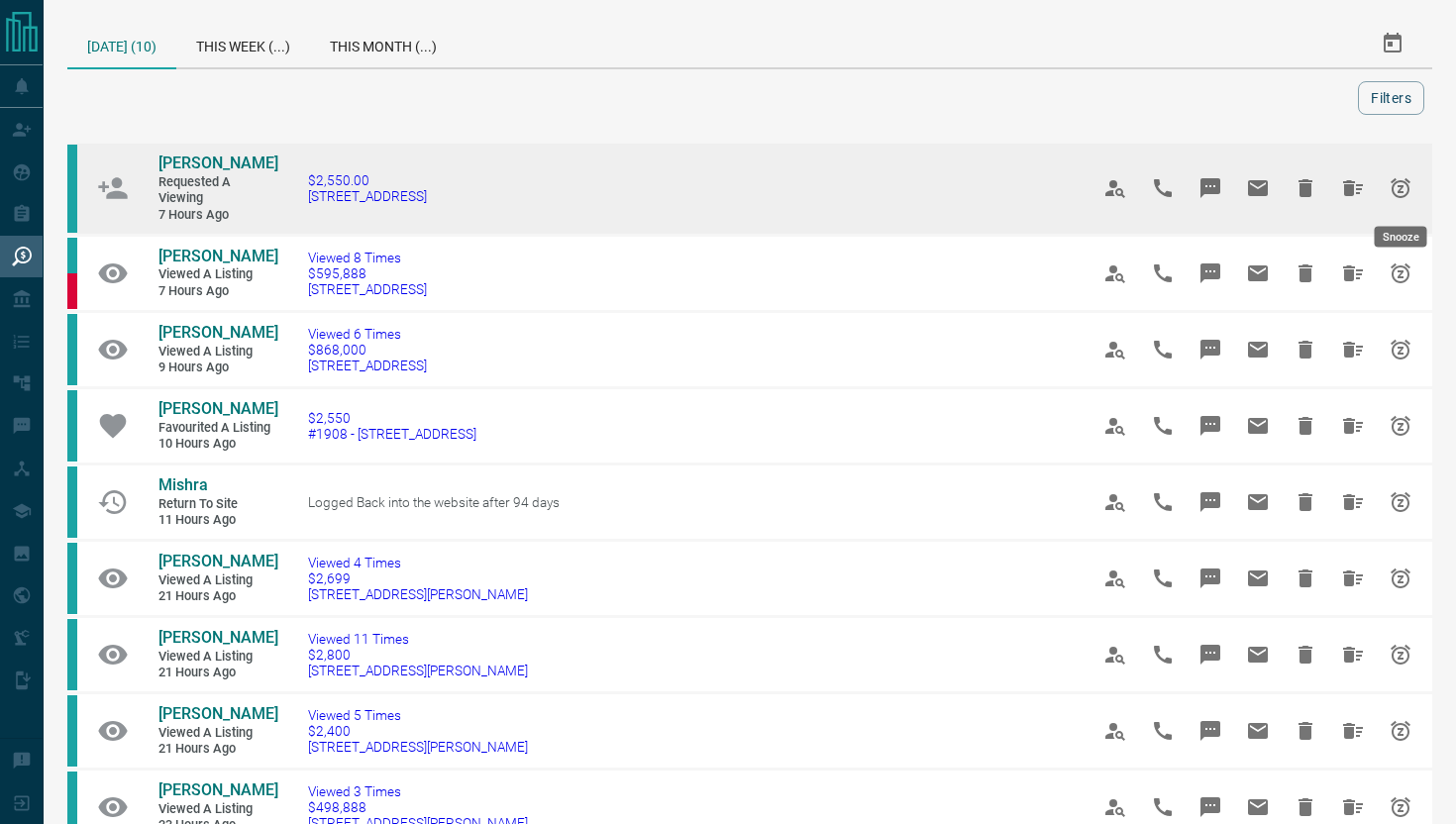 click 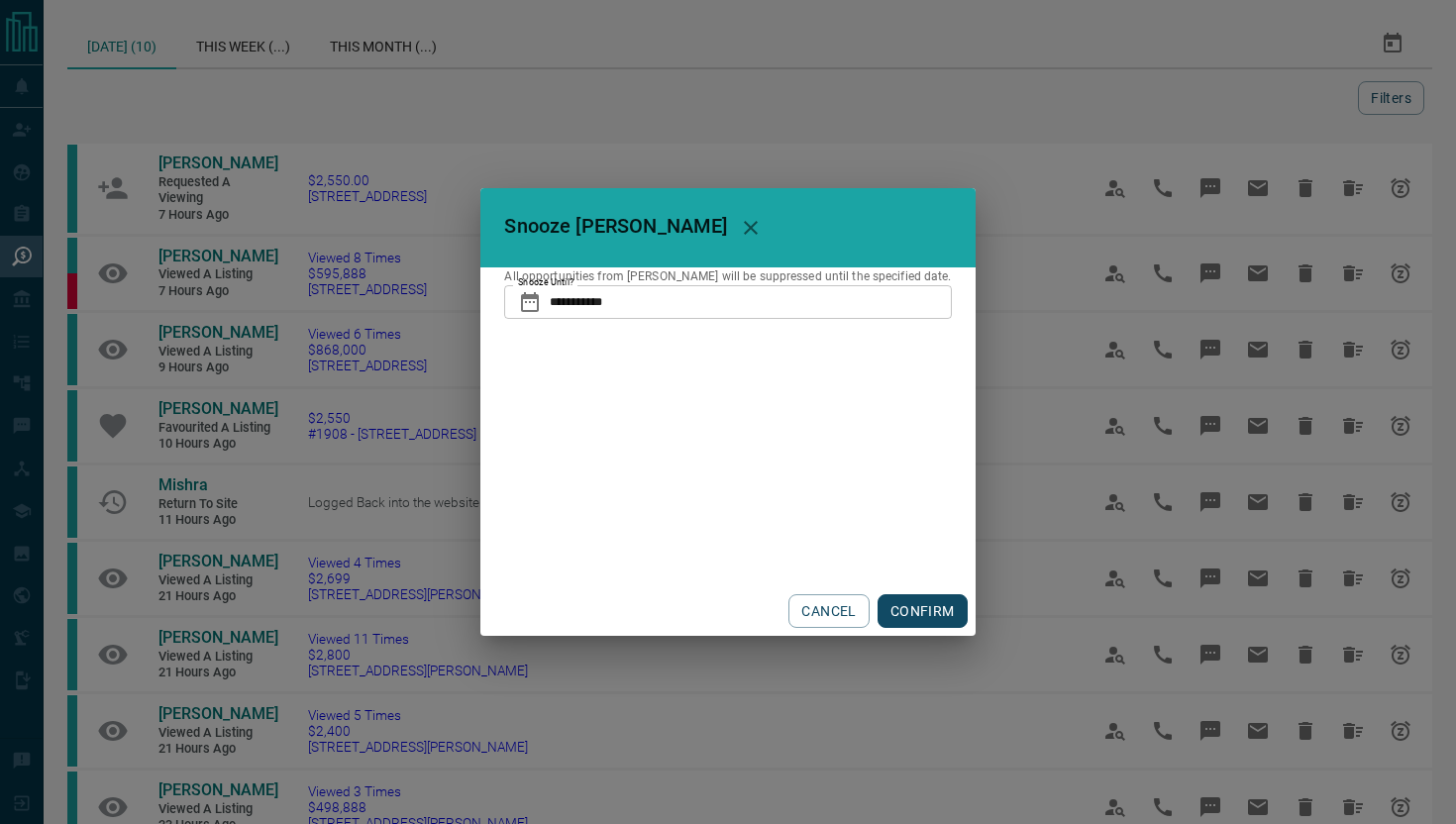 click on "**********" at bounding box center (750, 302) 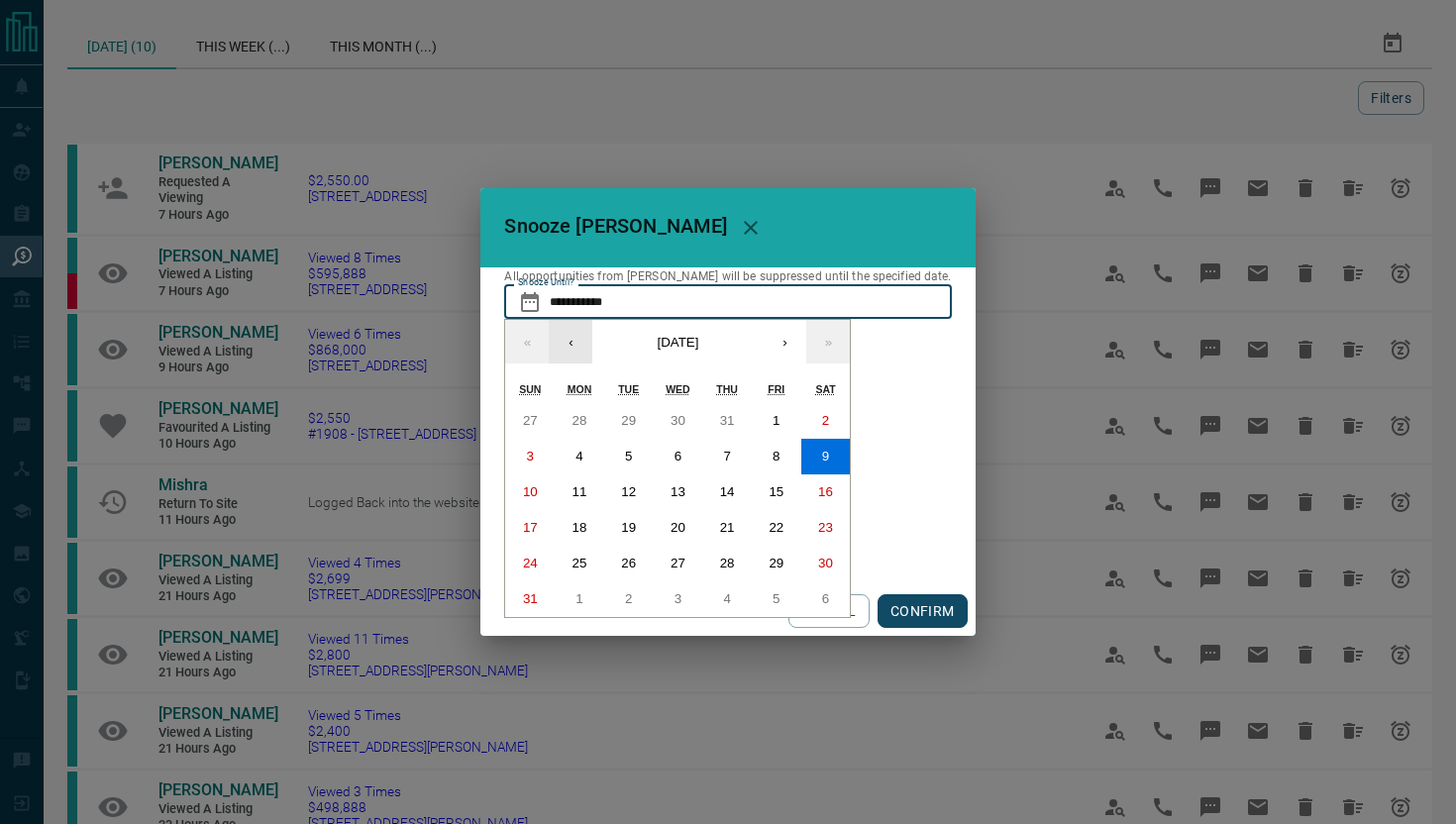 click on "‹" at bounding box center [571, 342] 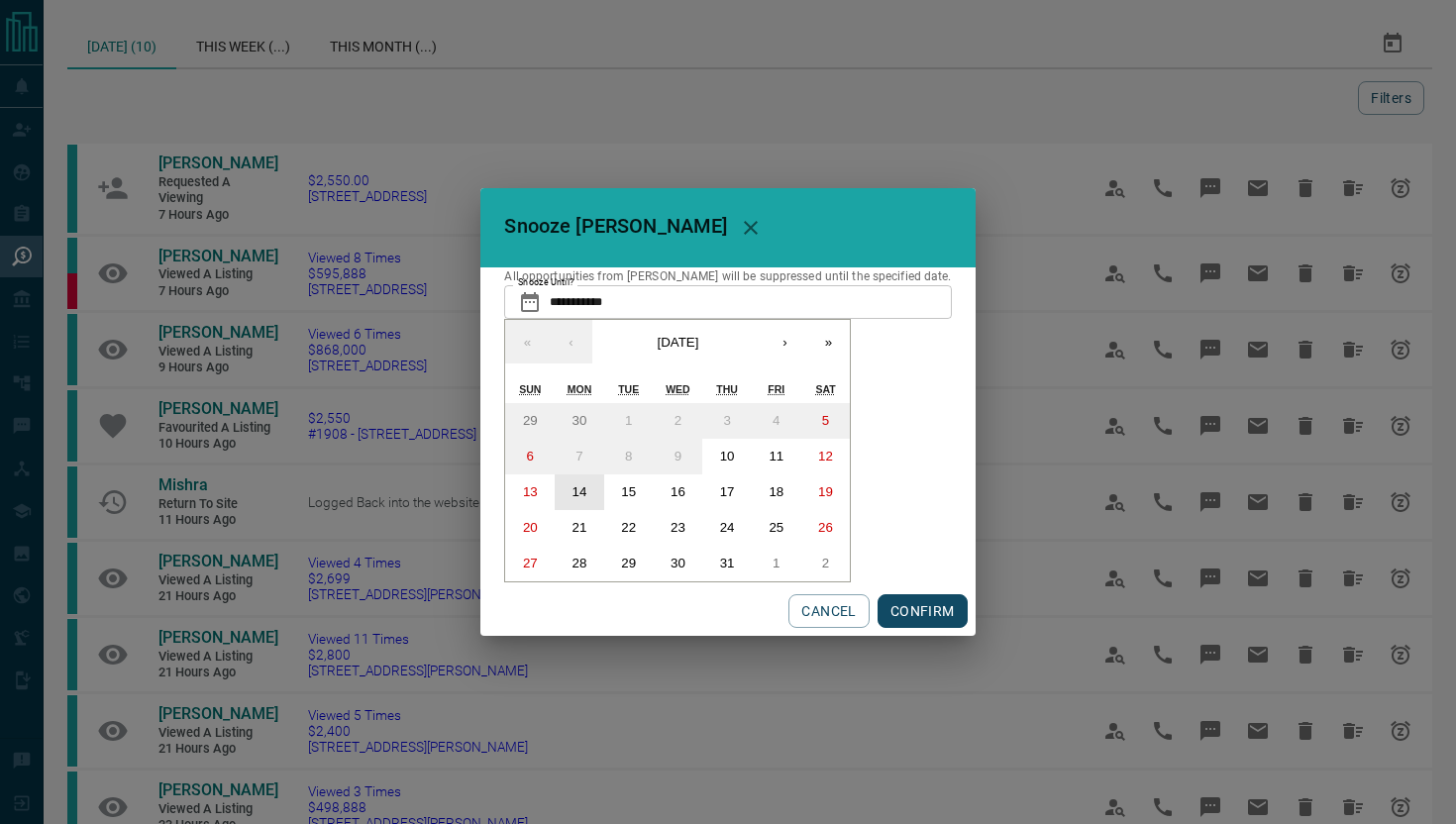click on "14" at bounding box center [579, 492] 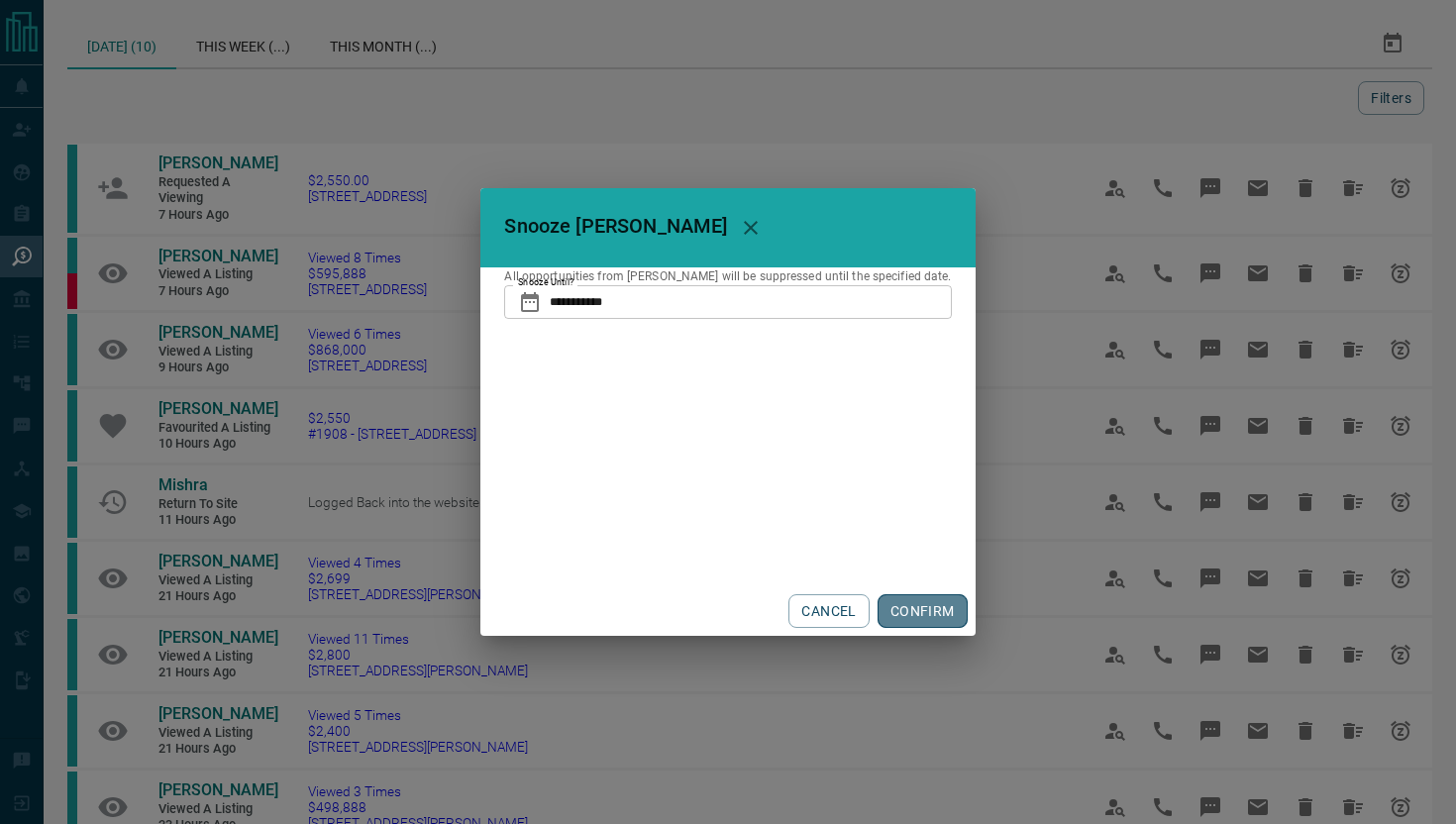 click on "CONFIRM" at bounding box center [922, 611] 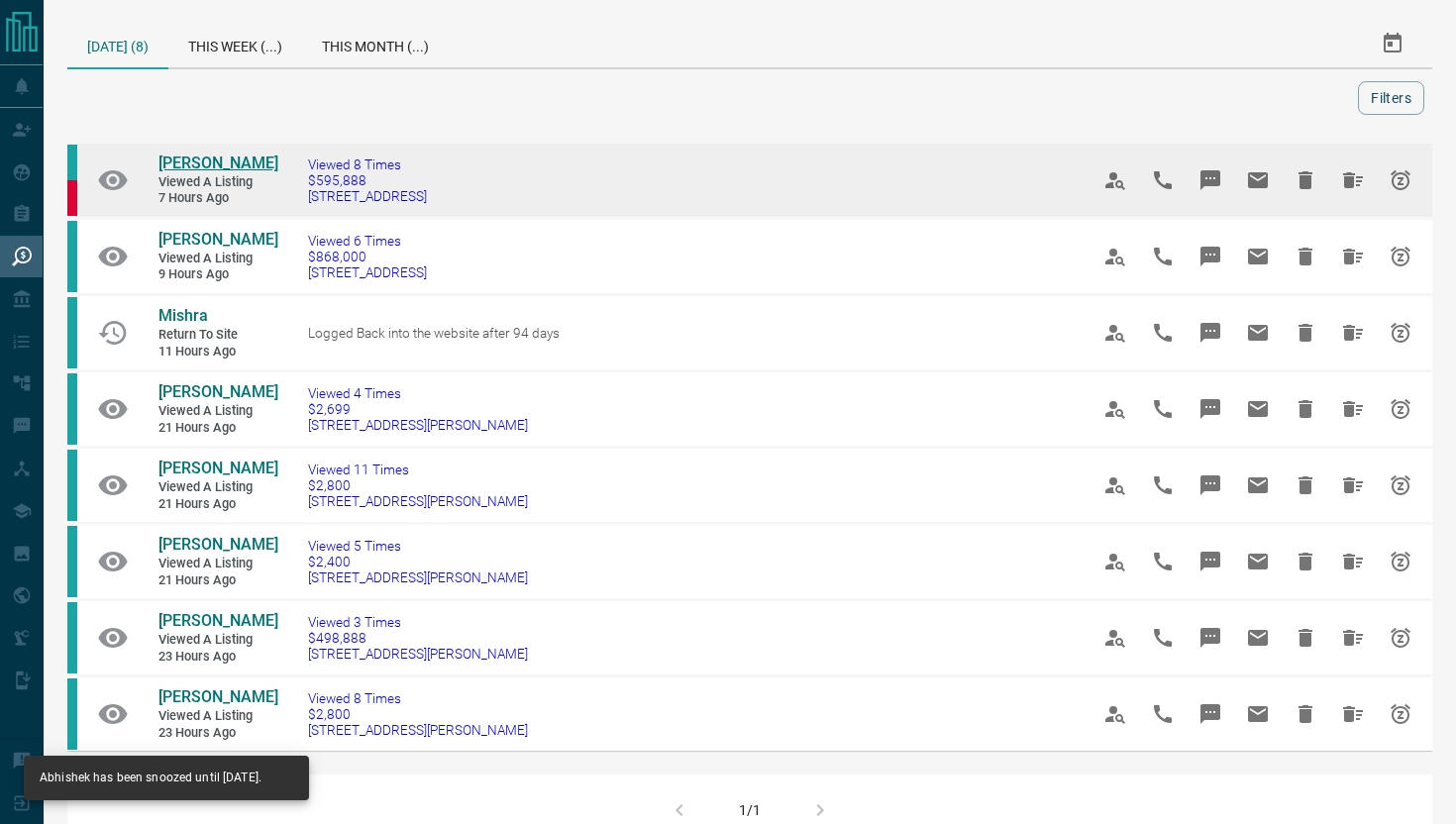 click on "[PERSON_NAME]" at bounding box center (218, 162) 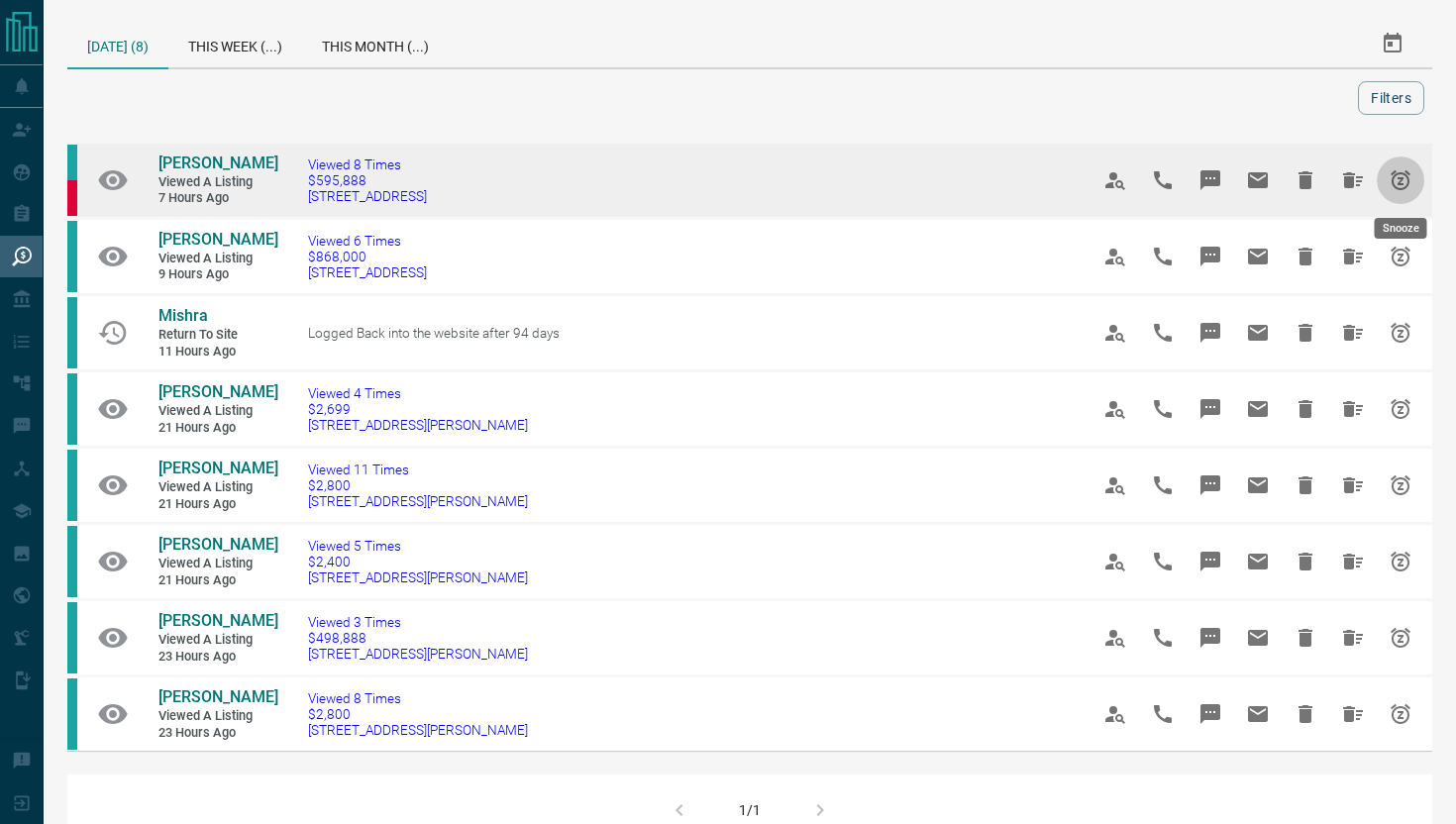 click 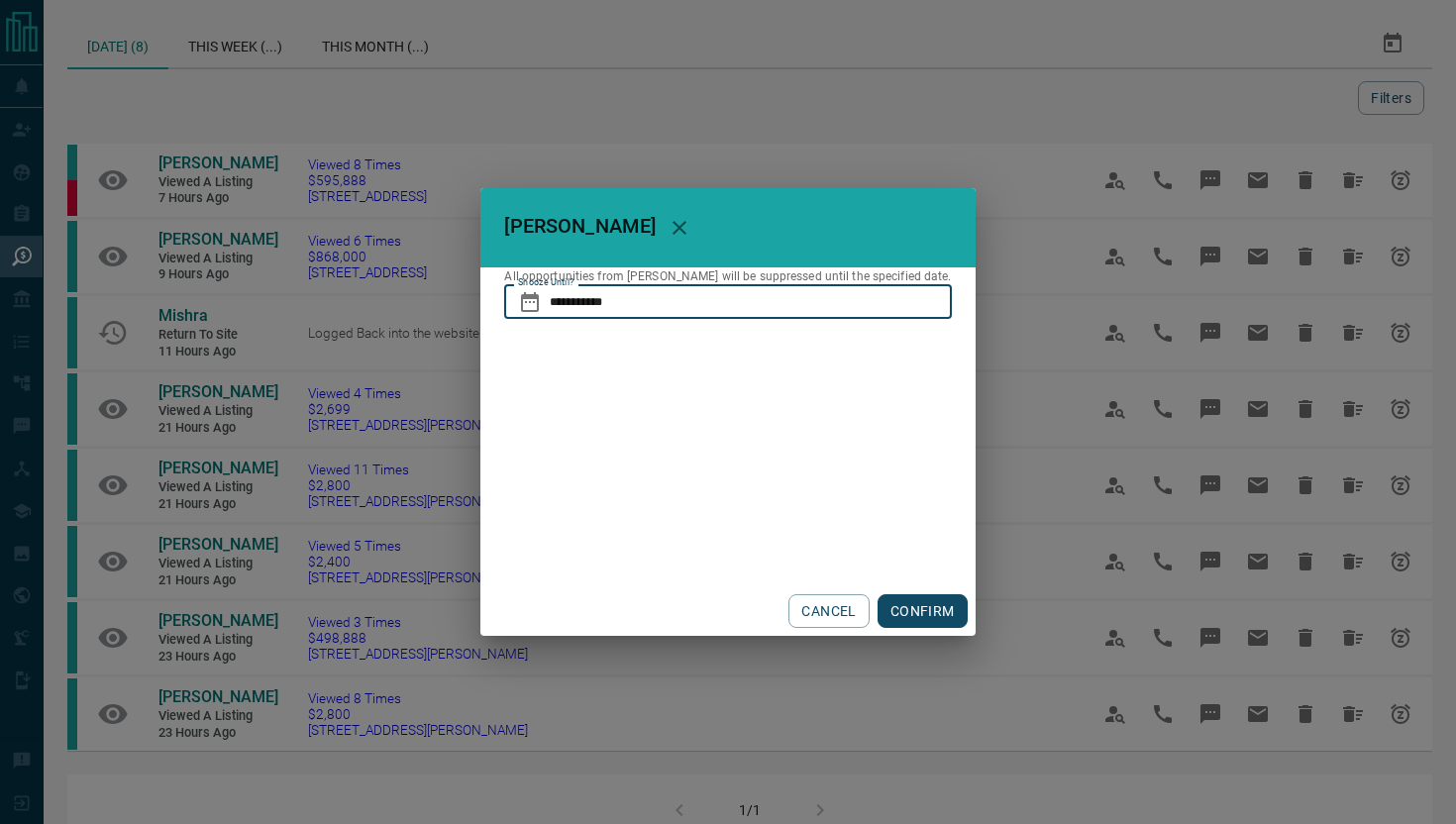 click on "**********" at bounding box center [750, 302] 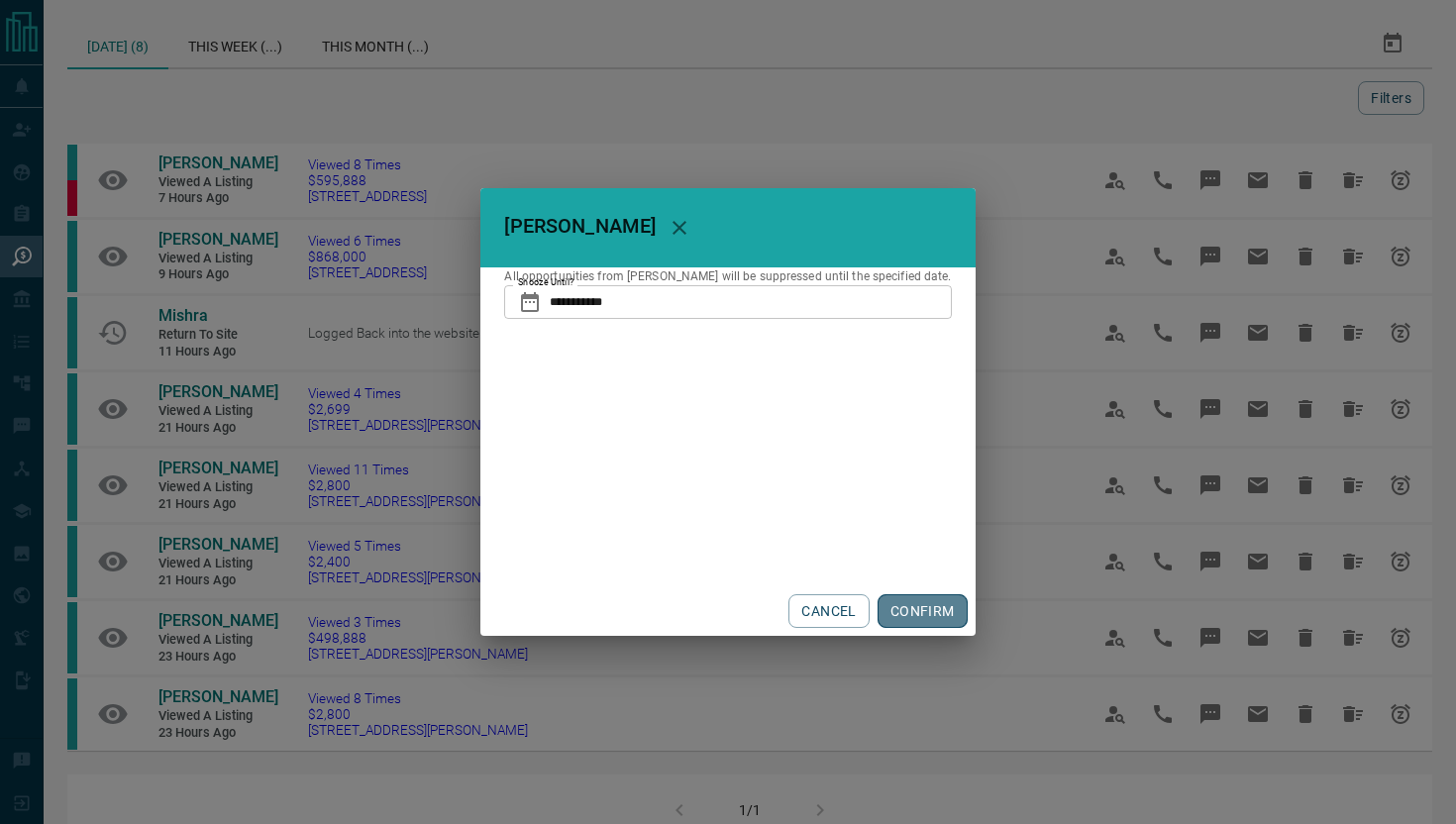 click on "CONFIRM" at bounding box center (922, 611) 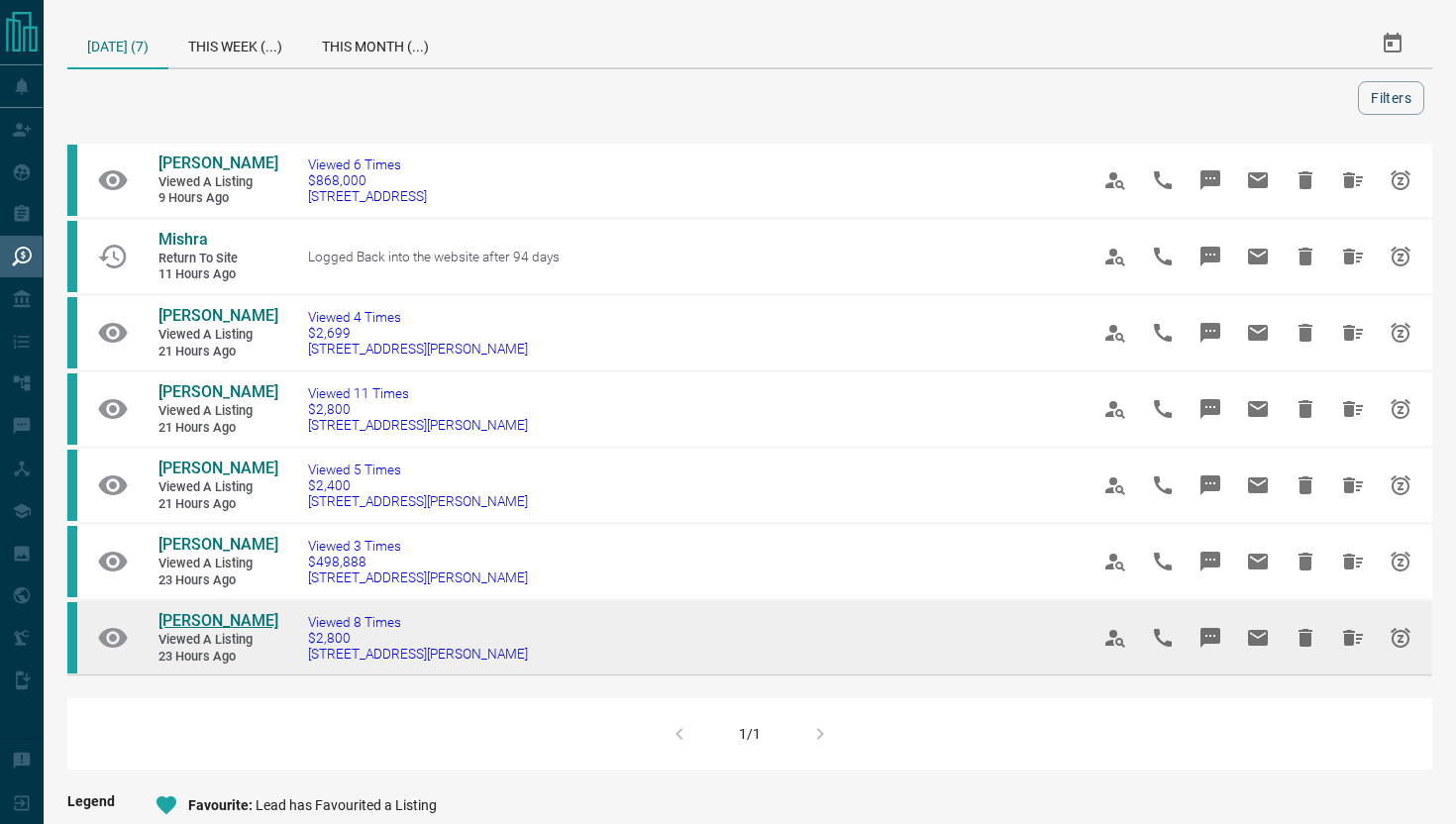 click on "[PERSON_NAME]" at bounding box center [218, 620] 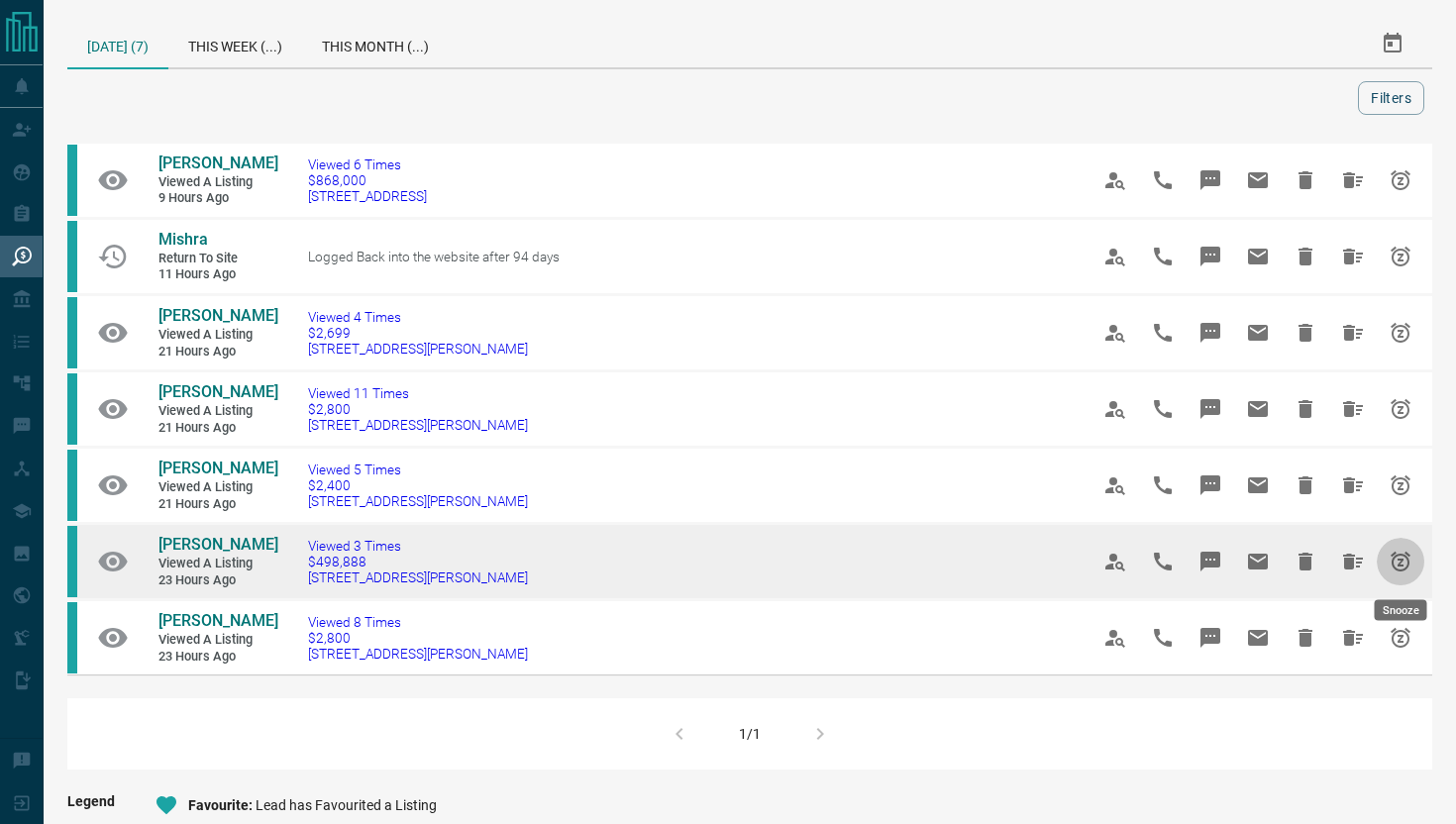 click at bounding box center [1401, 562] 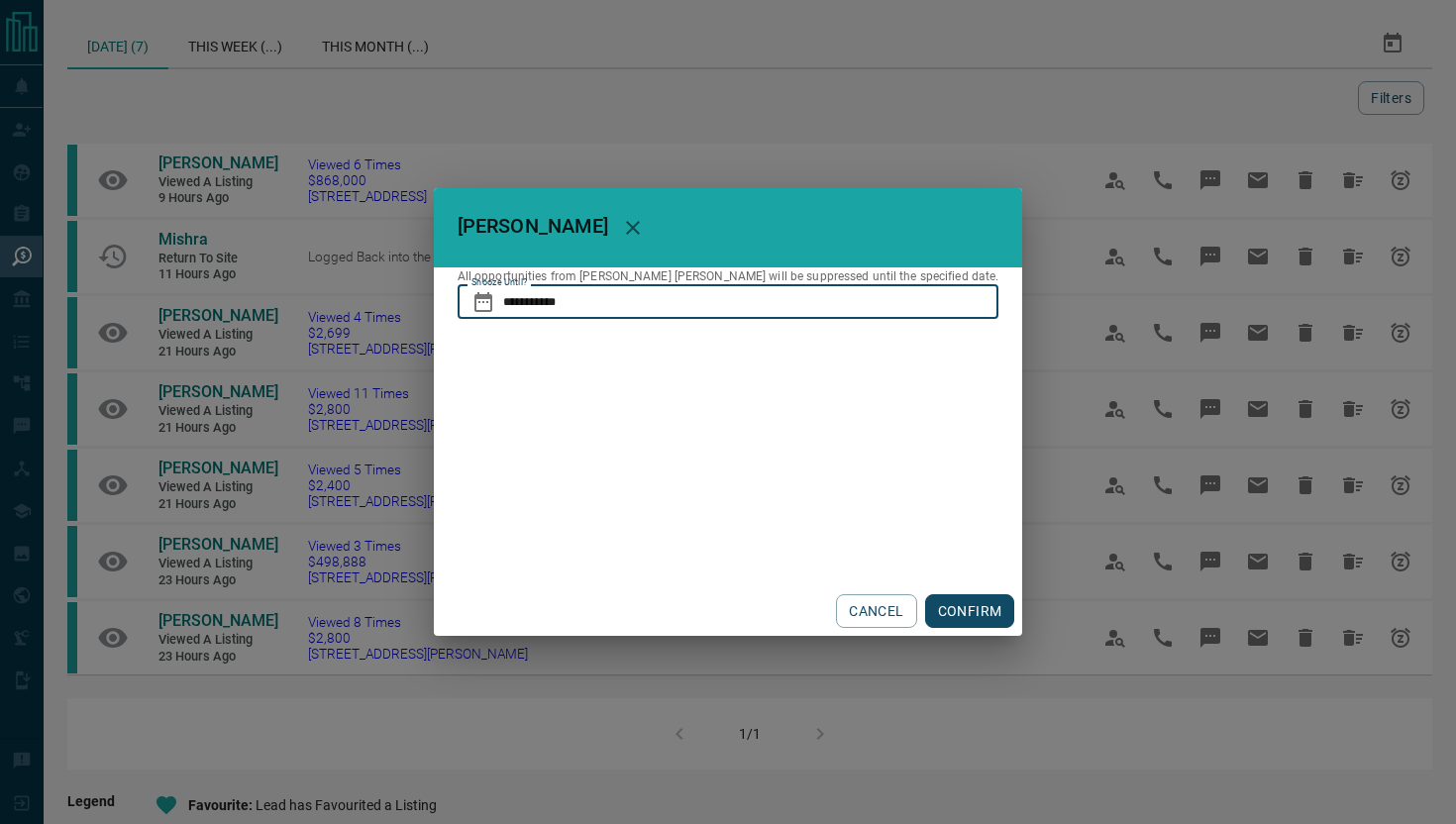 click on "**********" at bounding box center (751, 302) 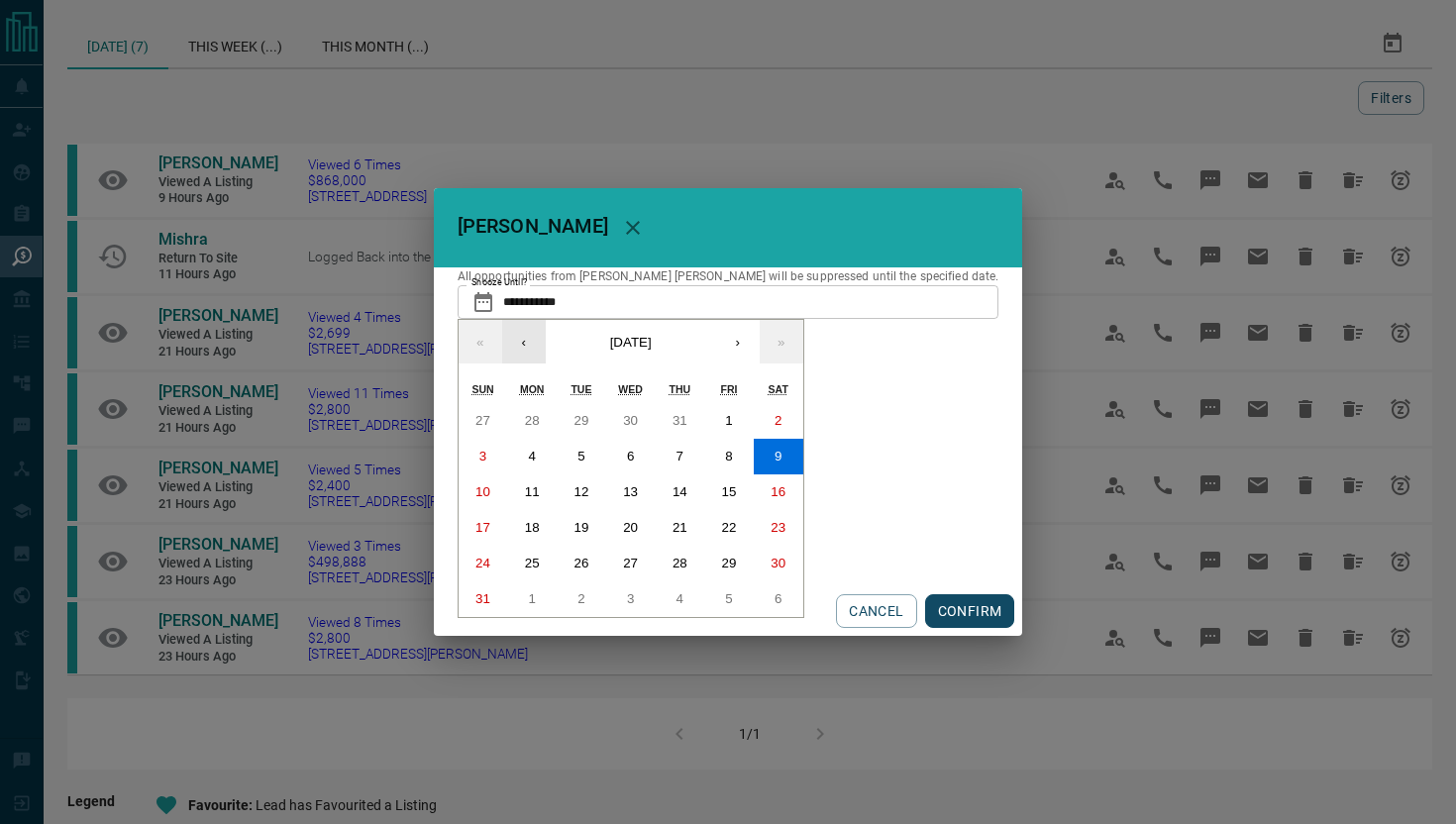 click on "‹" at bounding box center [524, 342] 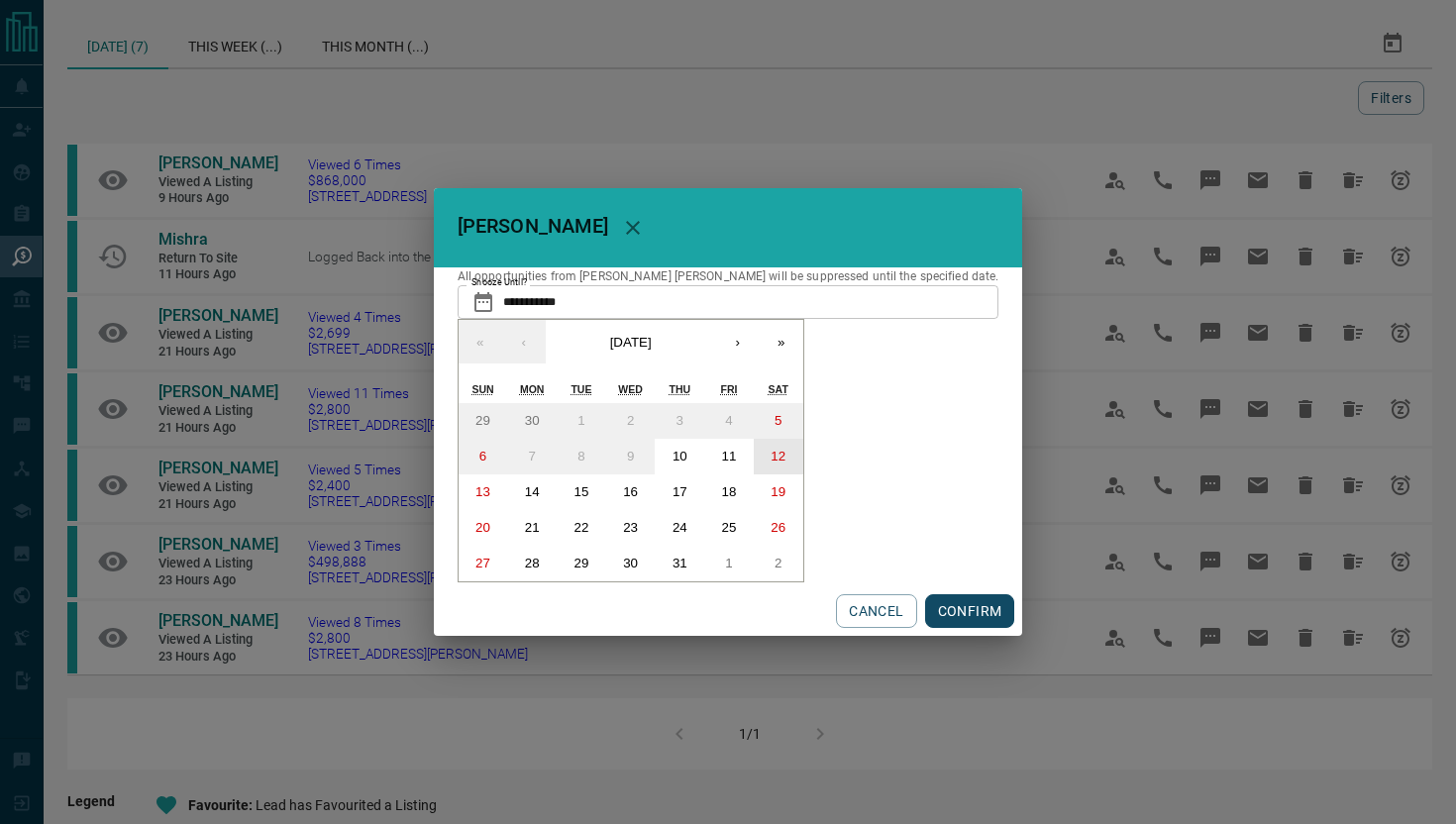 click on "12" at bounding box center (779, 457) 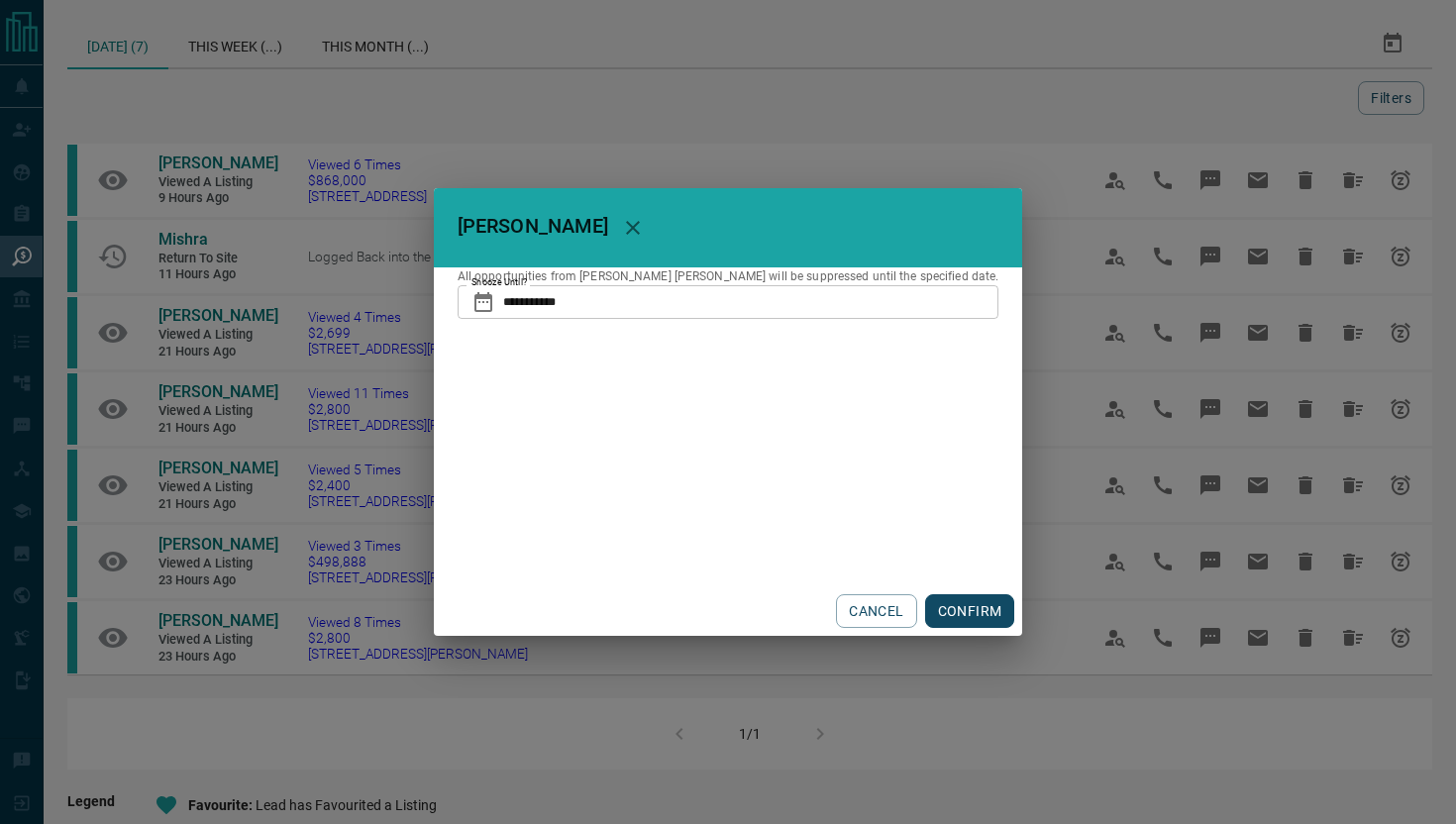 click on "CONFIRM" at bounding box center [970, 611] 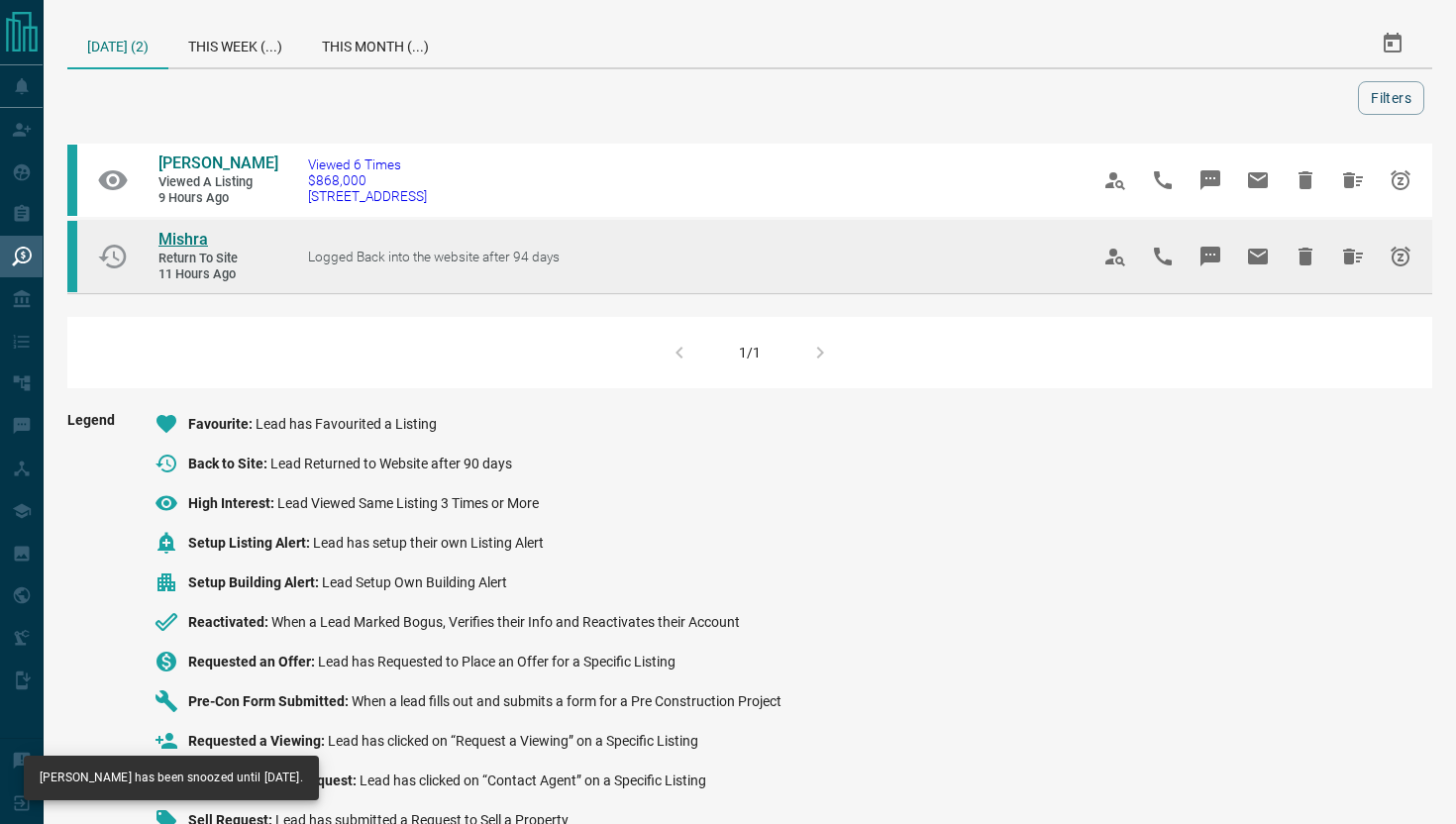 click on "Mishra" at bounding box center [183, 239] 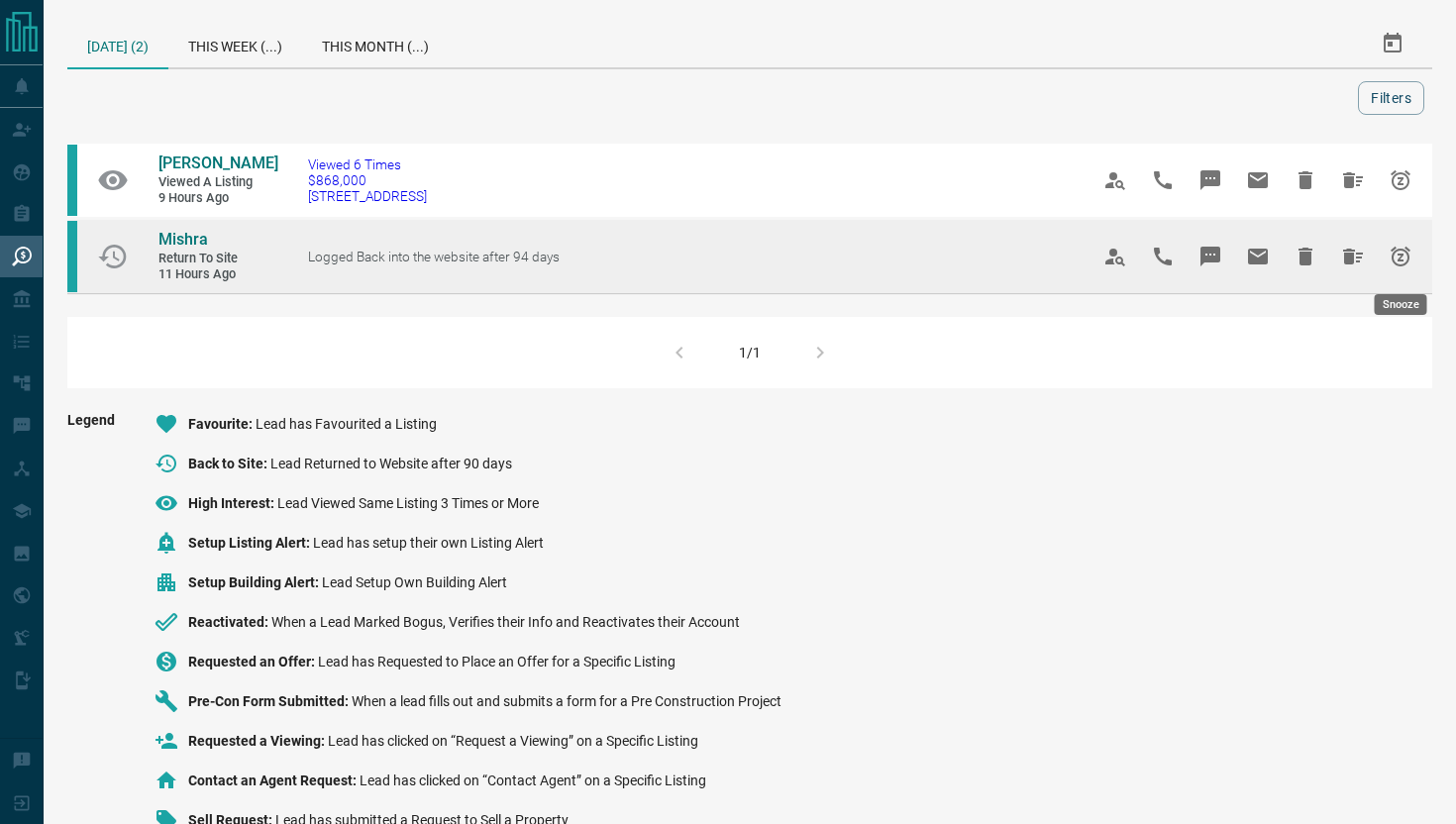 click 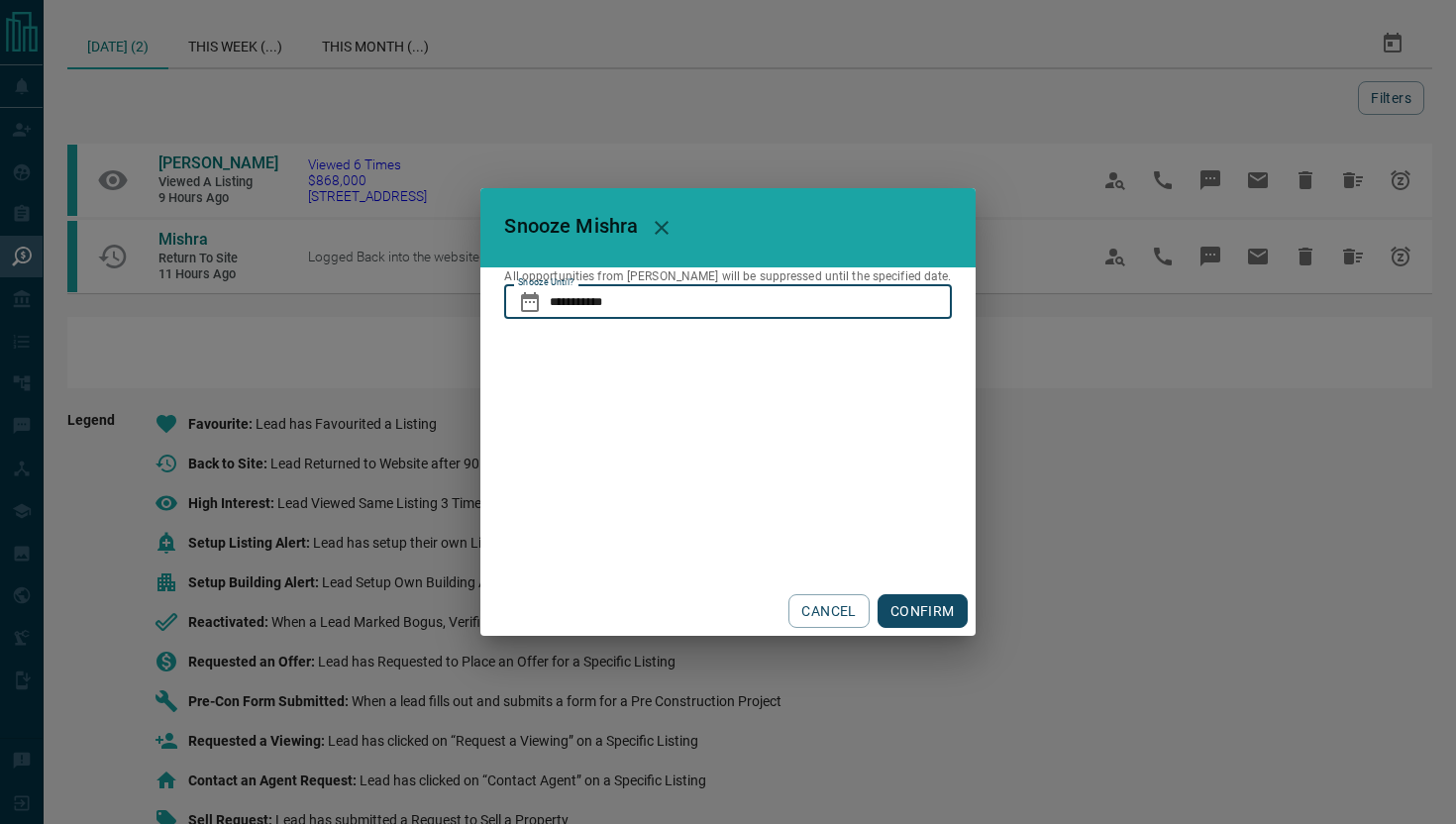 click on "**********" at bounding box center [750, 302] 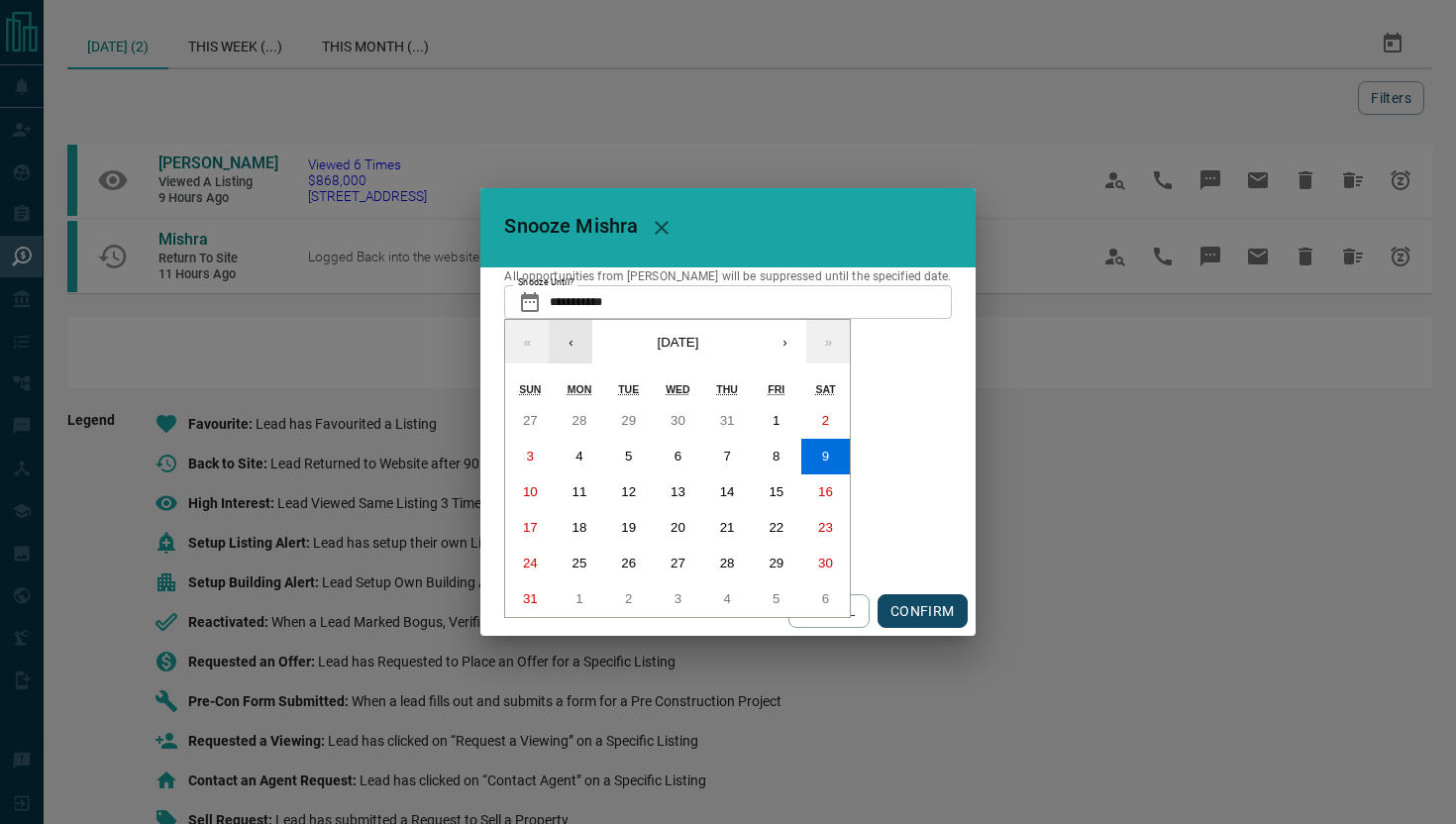click on "‹" at bounding box center (571, 342) 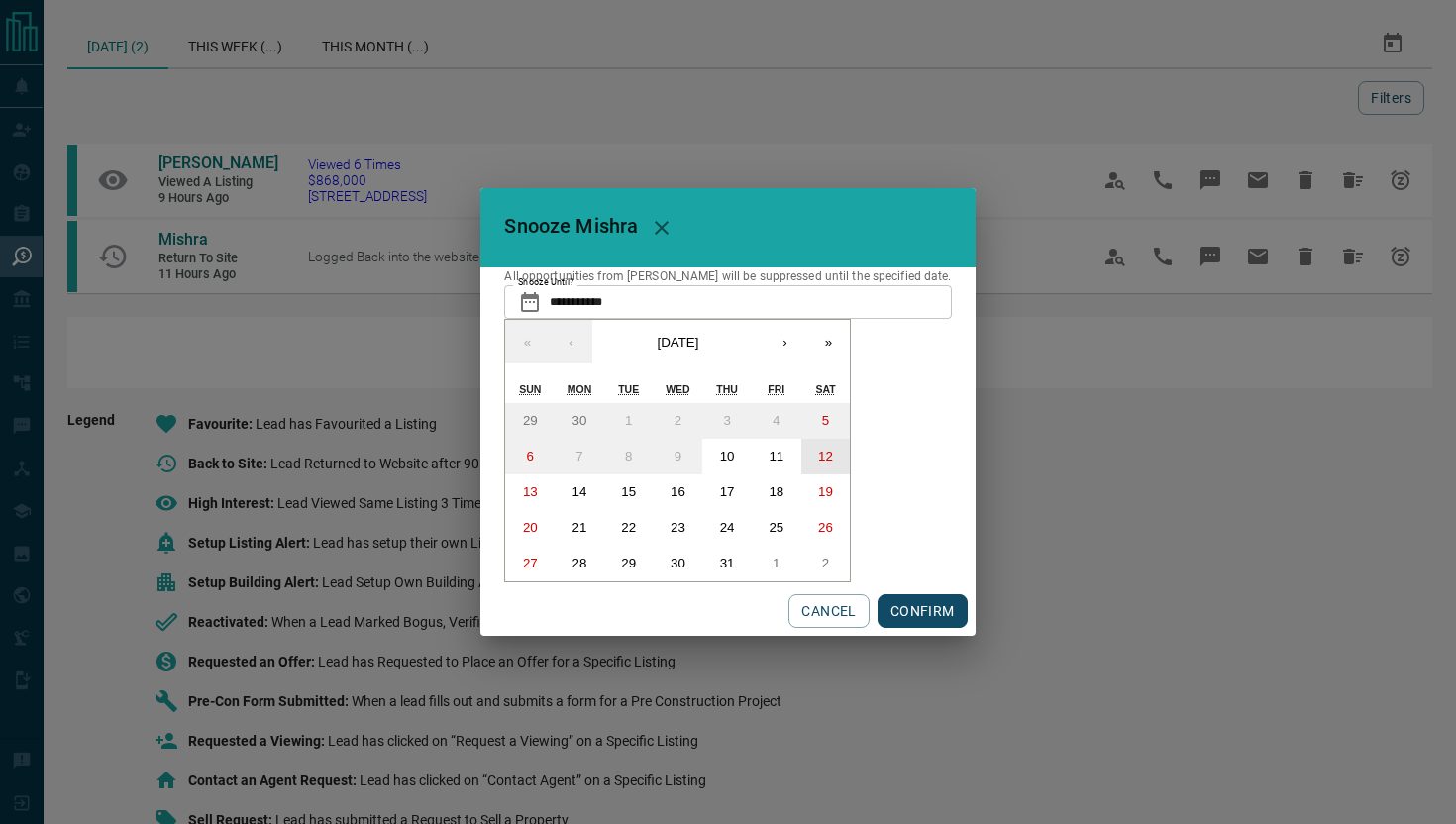 click on "12" at bounding box center (825, 456) 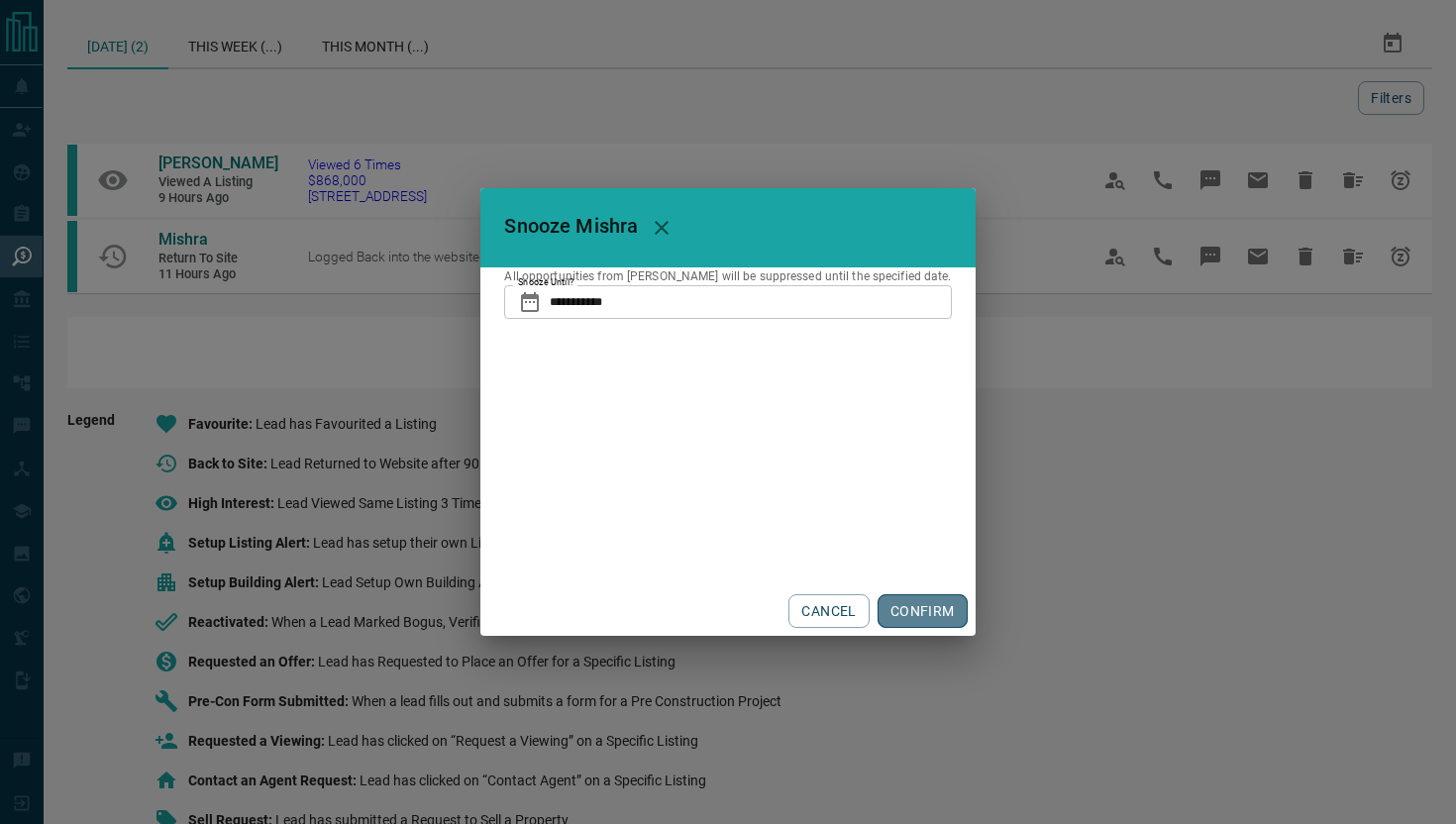 click on "CONFIRM" at bounding box center (922, 611) 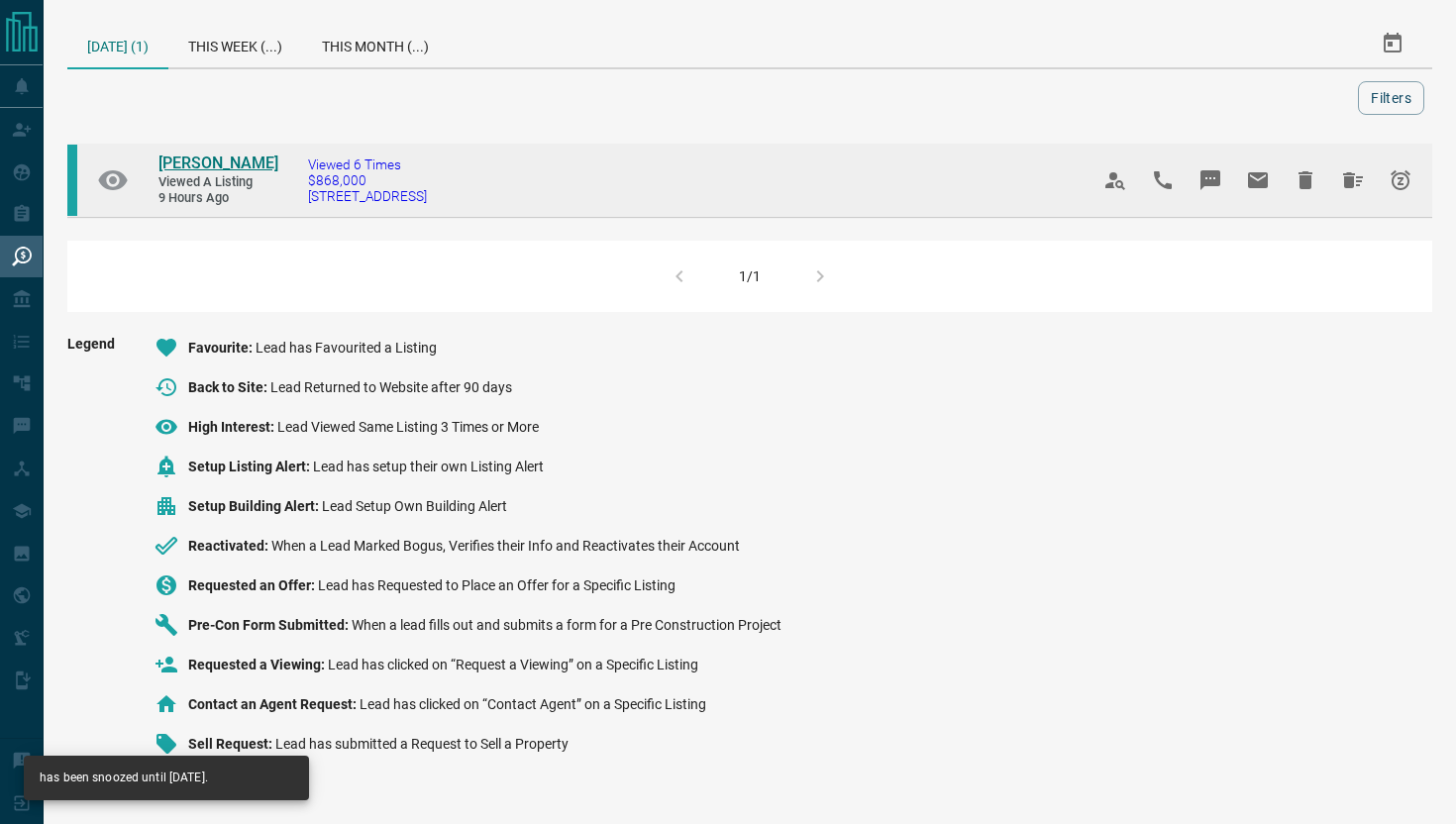 click on "[PERSON_NAME]" at bounding box center (218, 162) 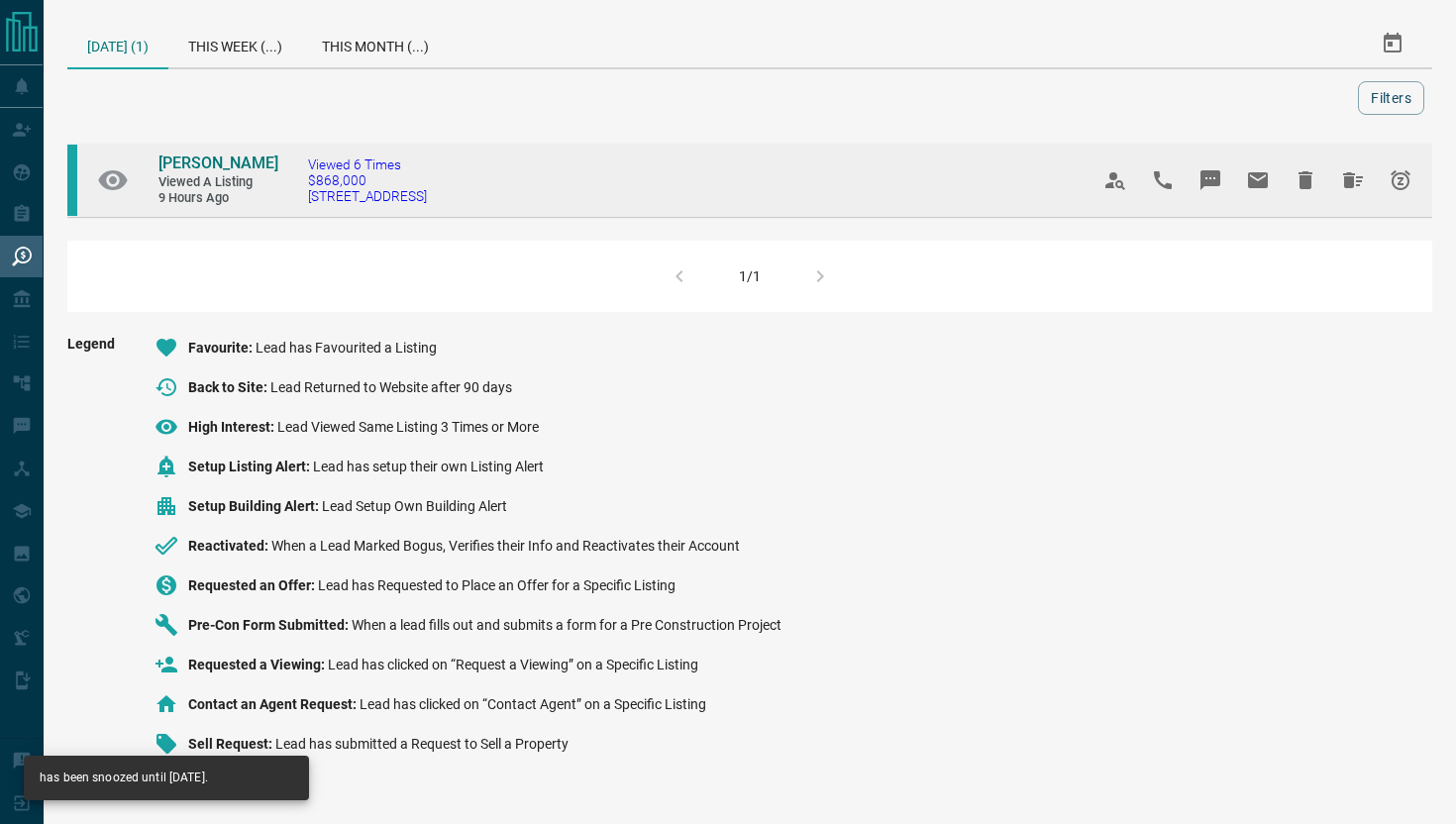 click 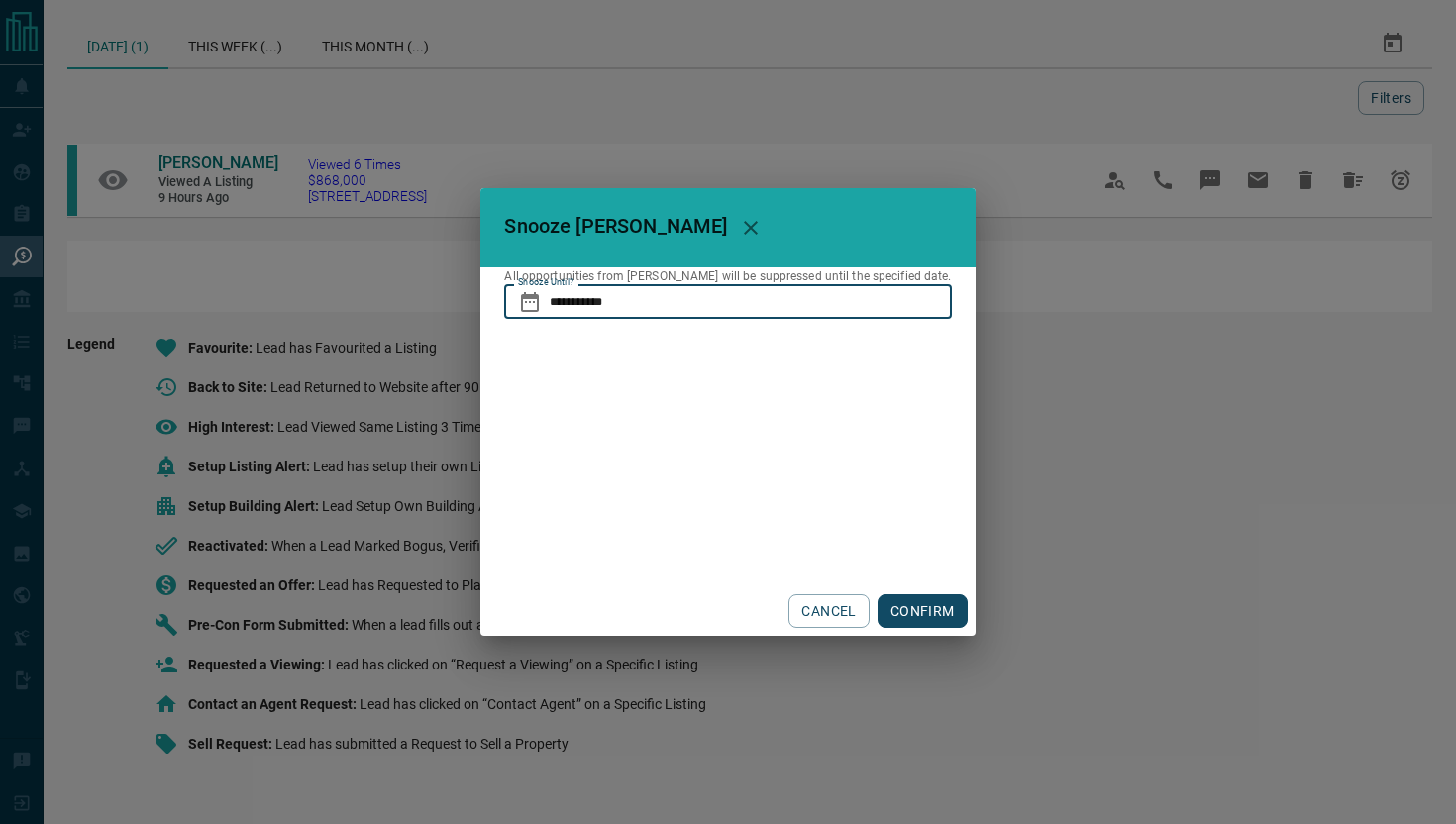 click on "**********" at bounding box center [750, 302] 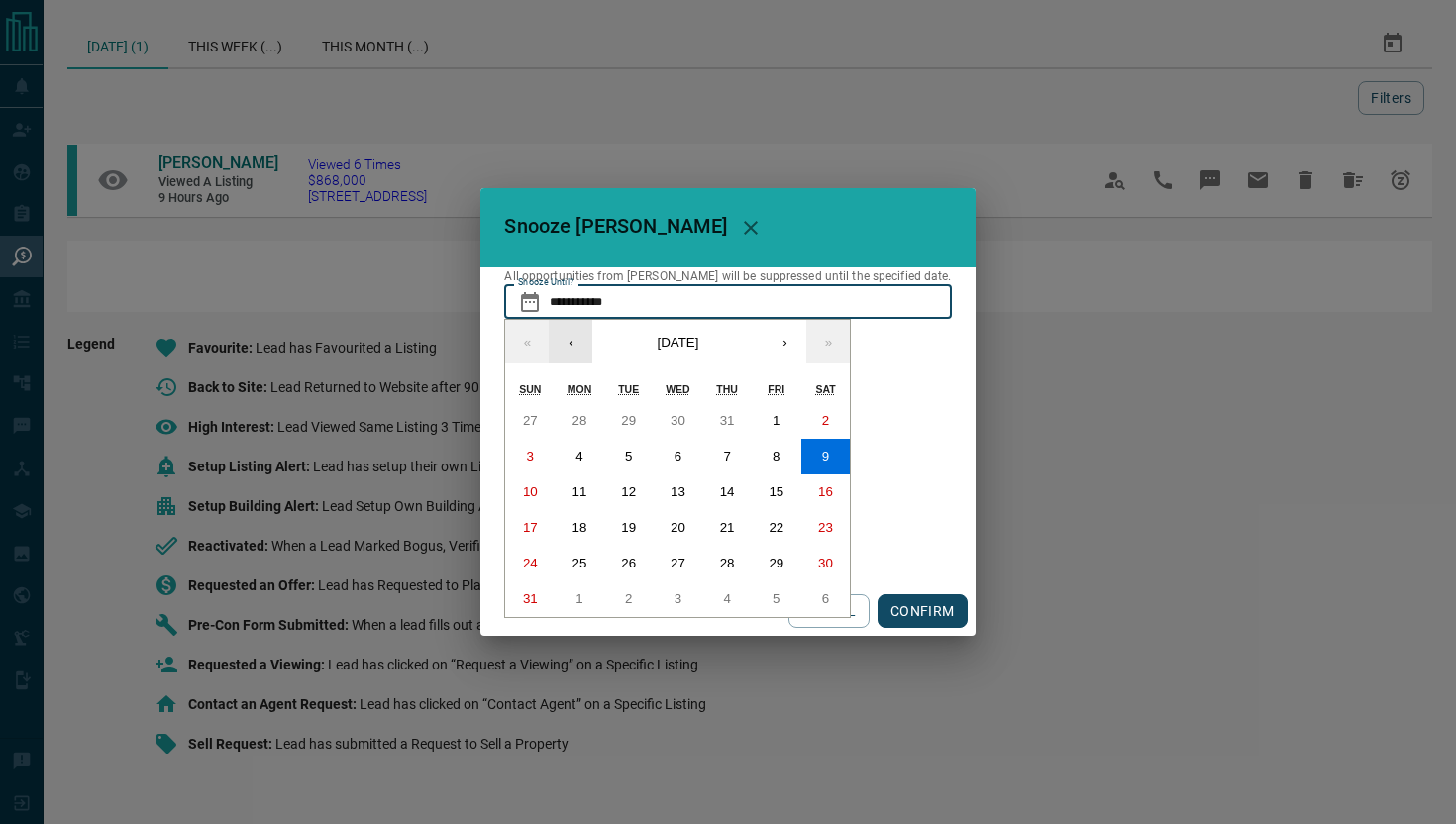 click on "‹" at bounding box center [571, 342] 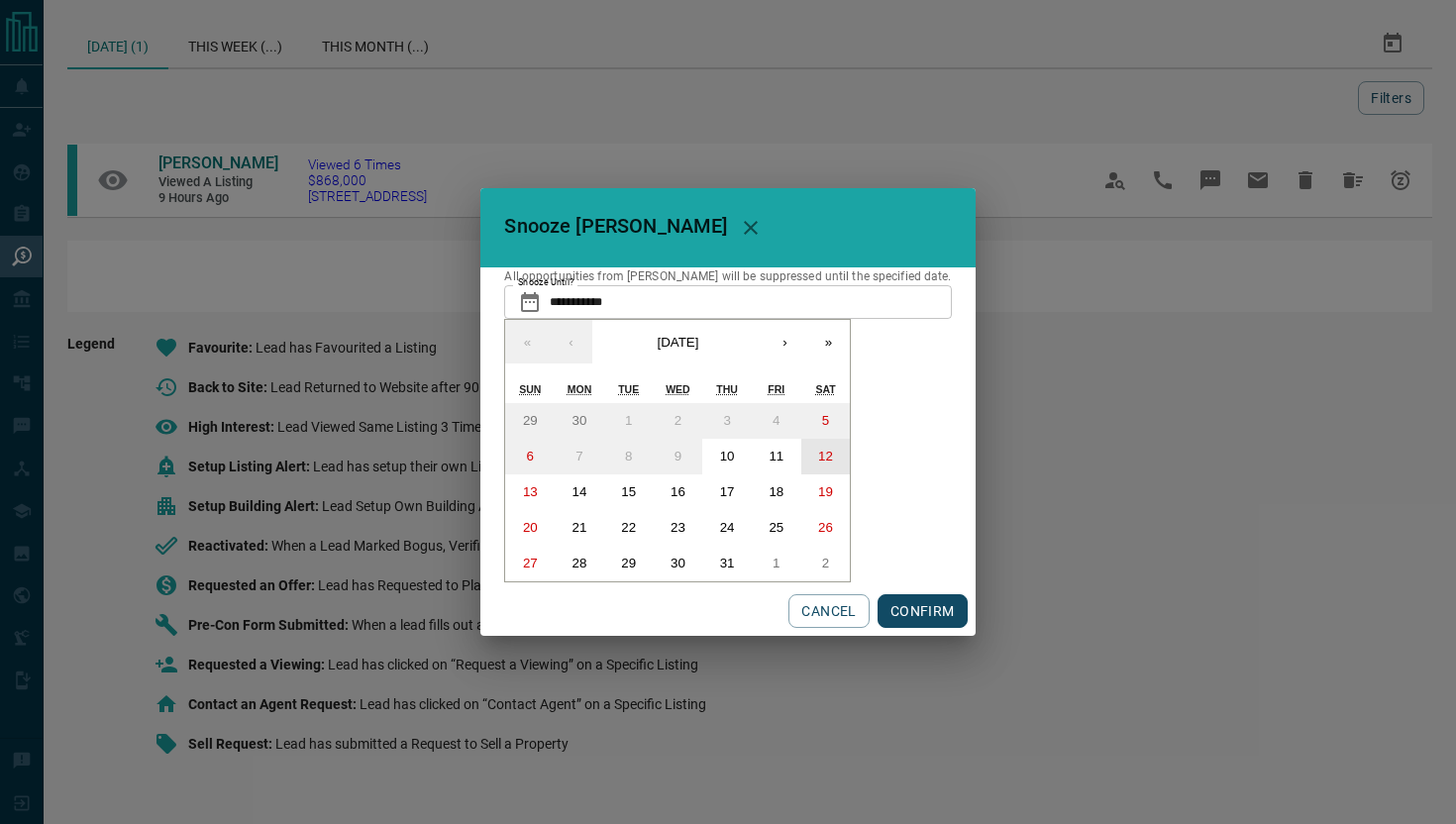 click on "12" at bounding box center (825, 456) 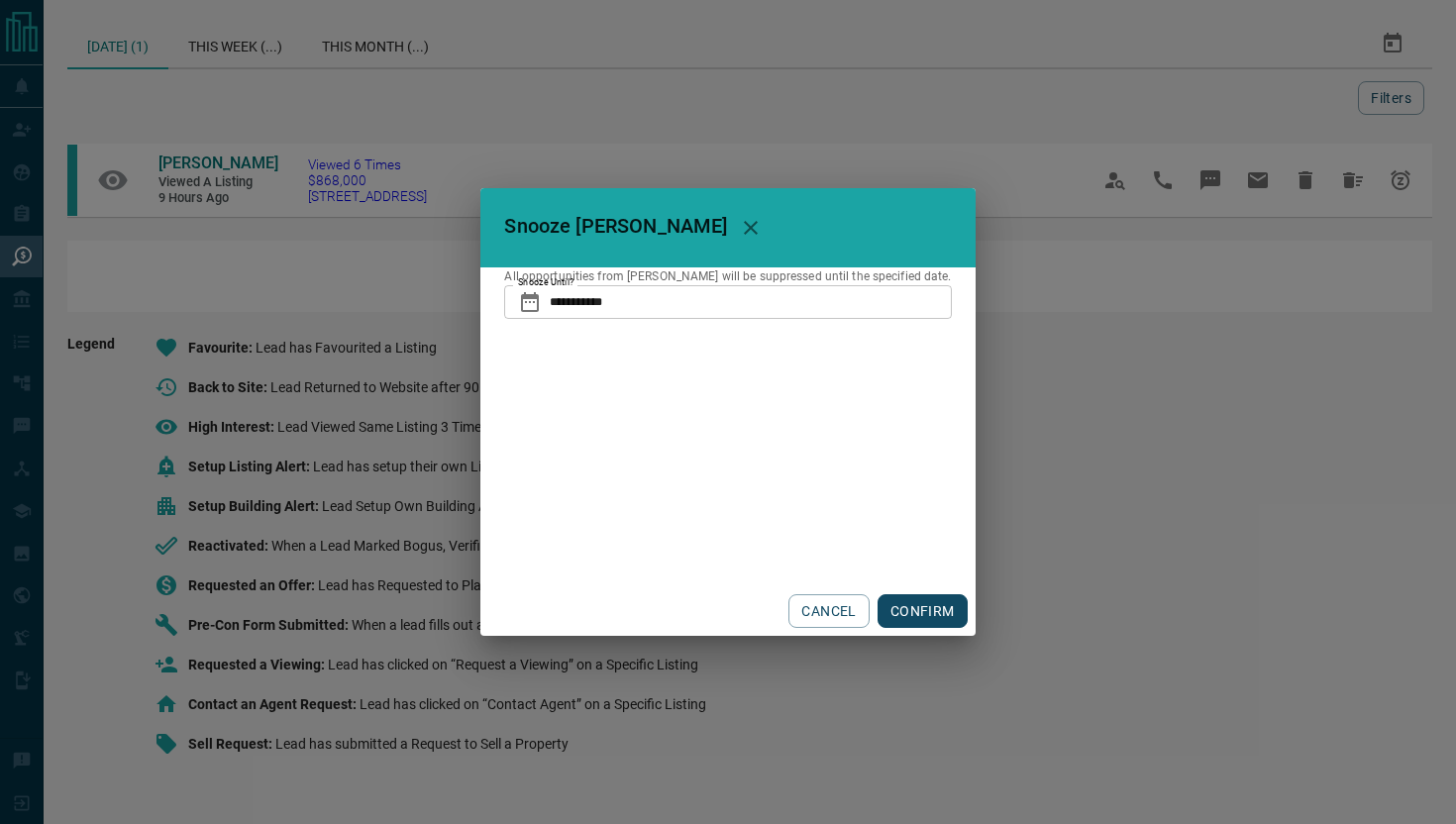 click on "CONFIRM" at bounding box center (922, 611) 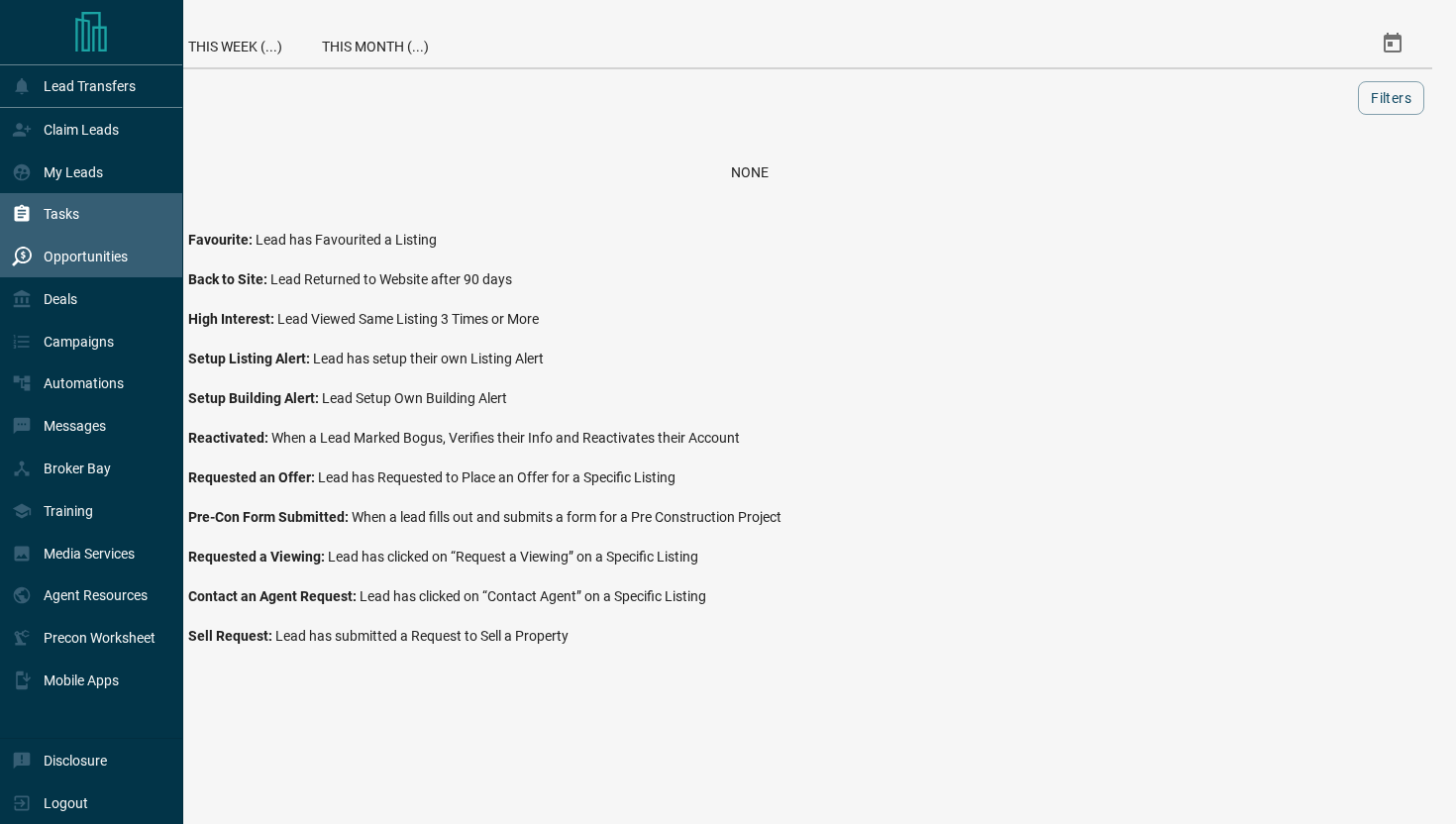 click on "Tasks" at bounding box center [46, 214] 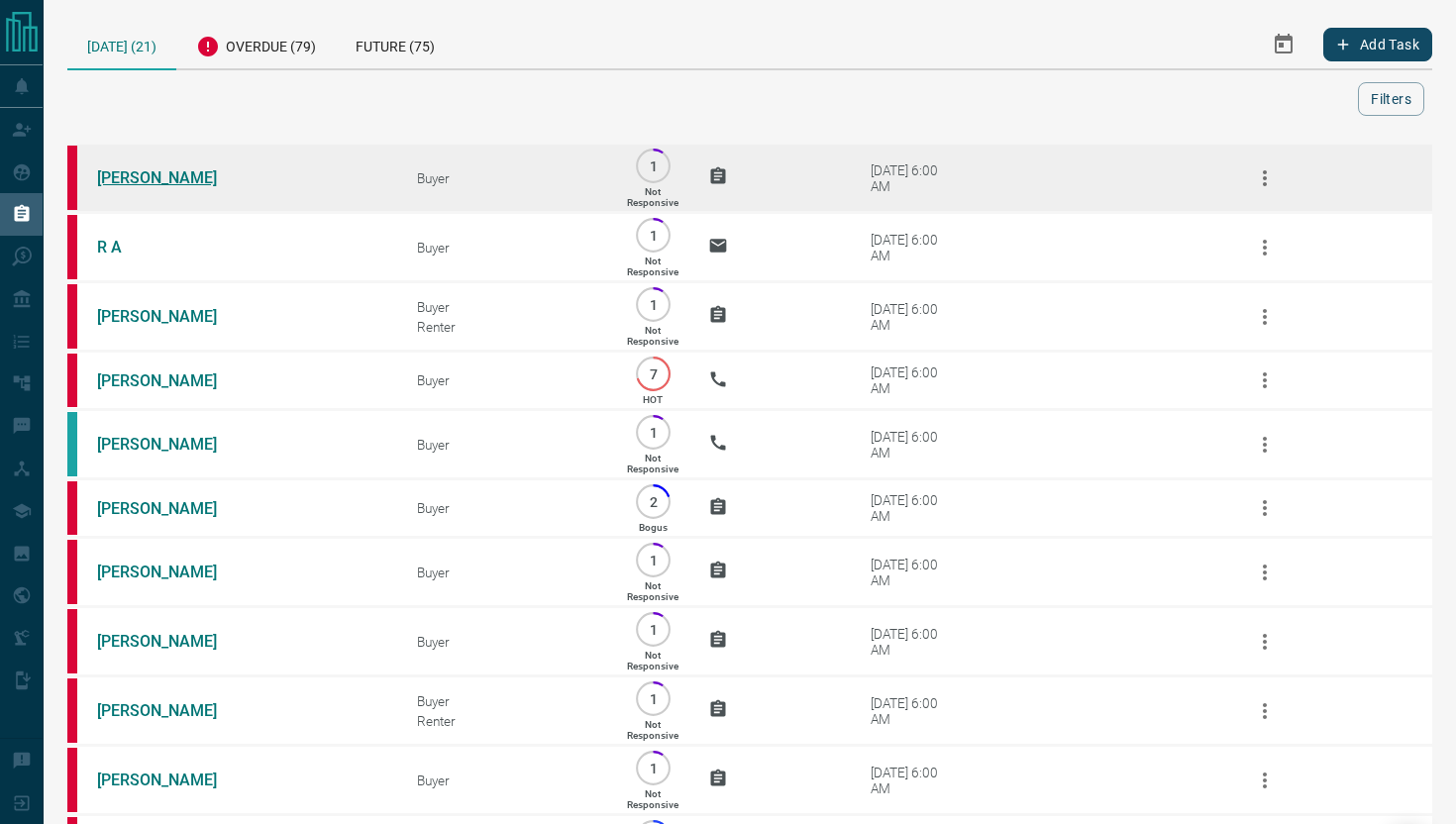 click on "[PERSON_NAME]" at bounding box center (171, 177) 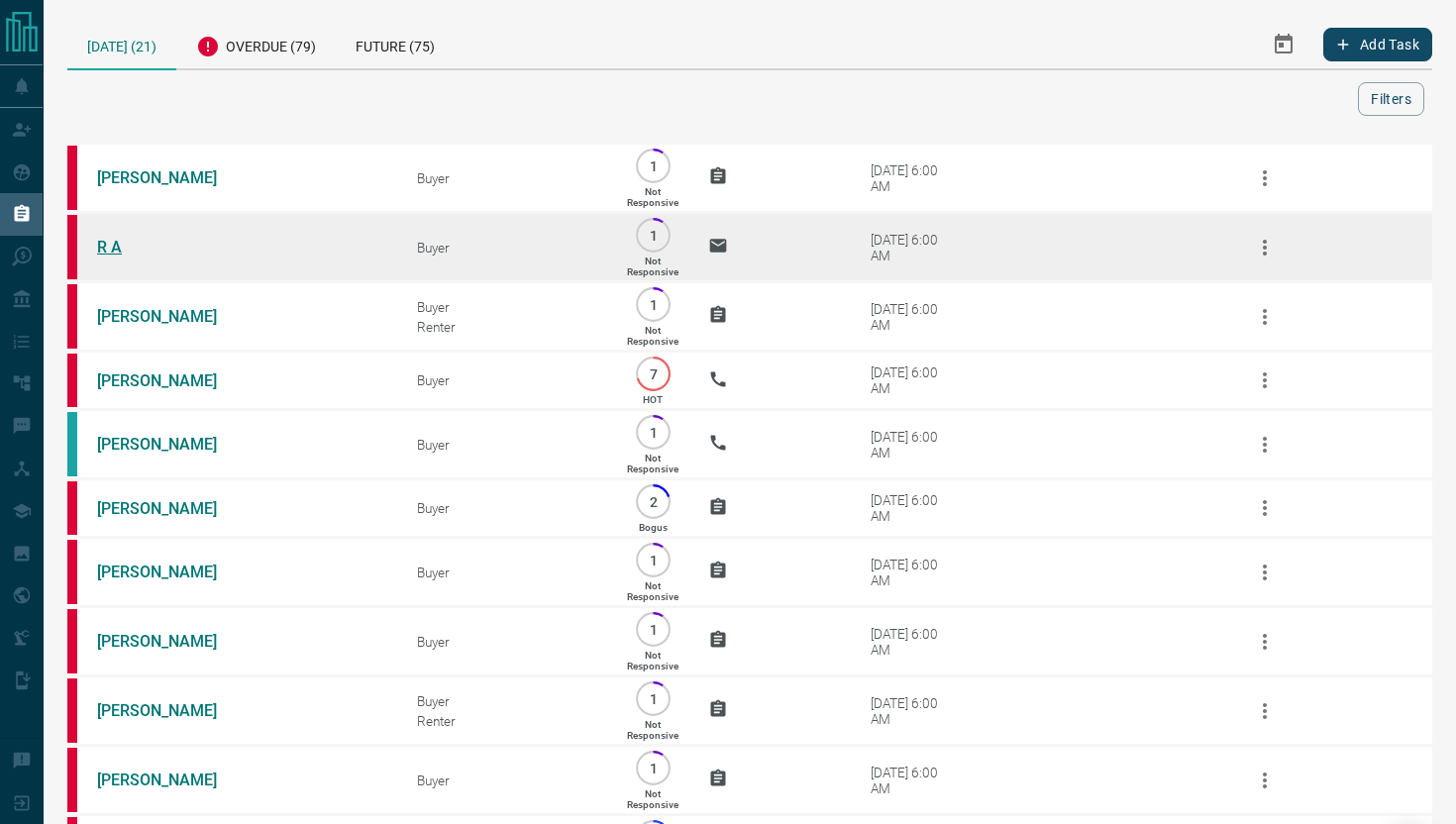 click on "R A" at bounding box center [171, 247] 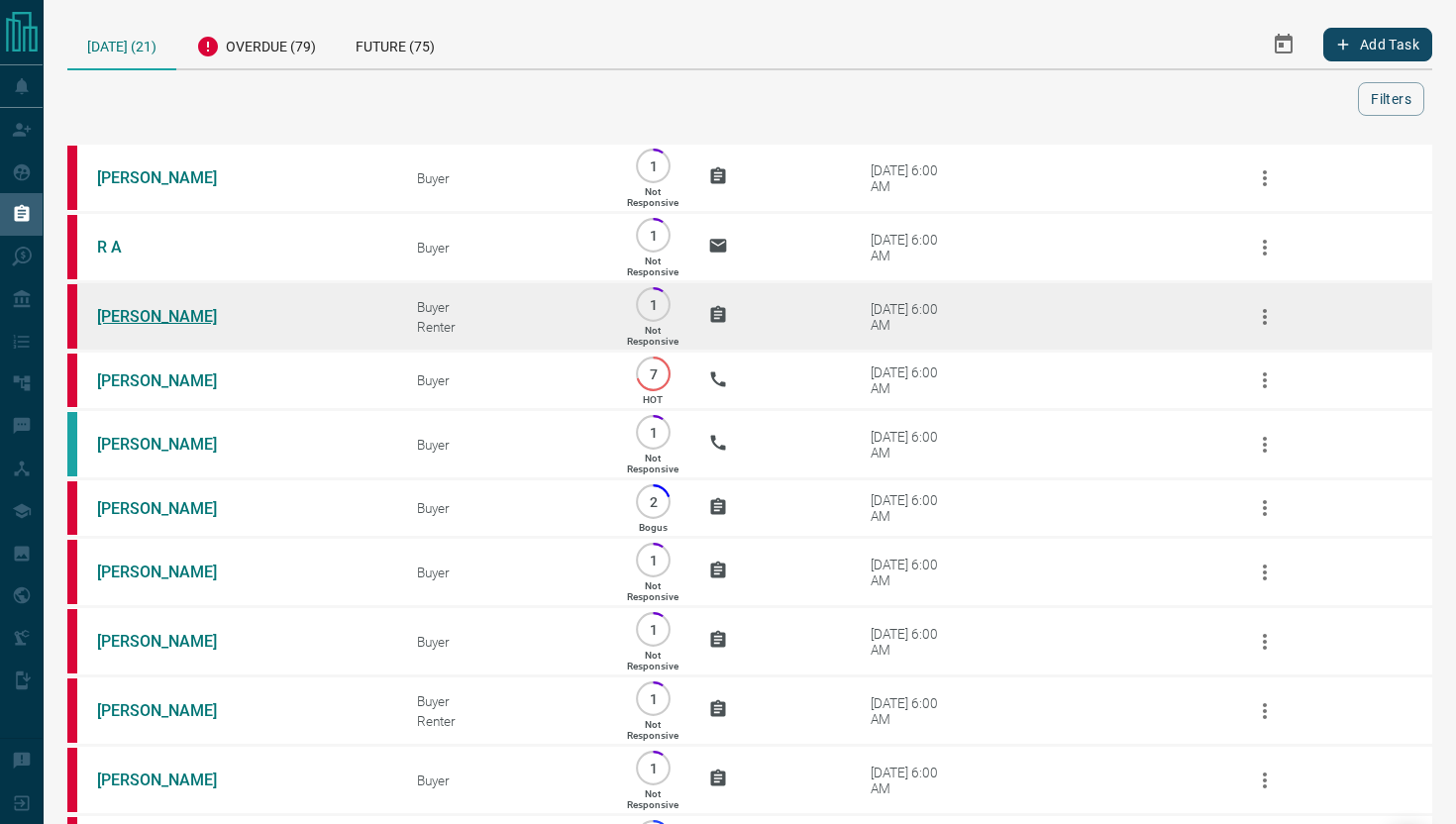 click on "[PERSON_NAME]" at bounding box center [171, 316] 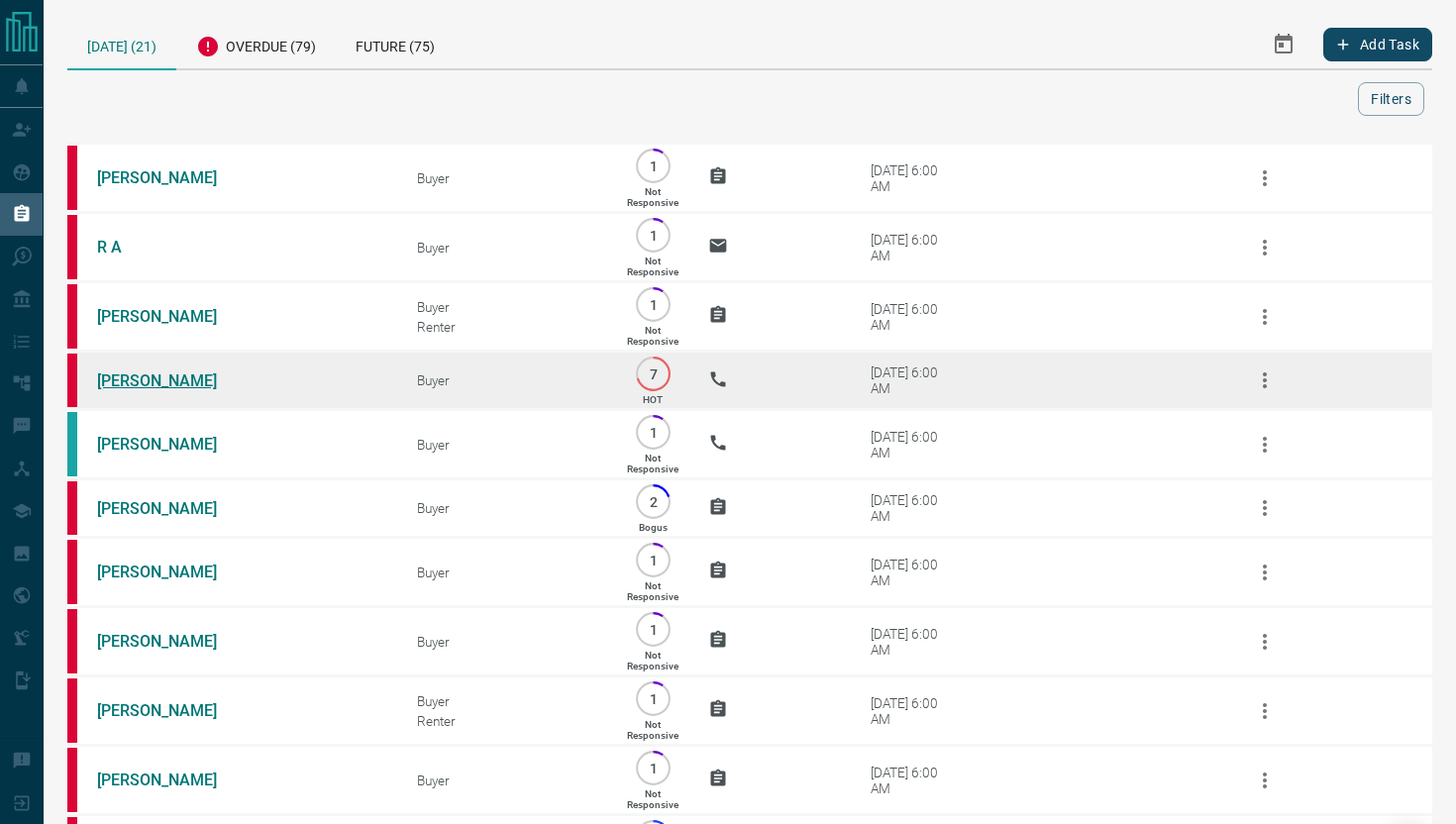 click on "[PERSON_NAME]" at bounding box center [171, 380] 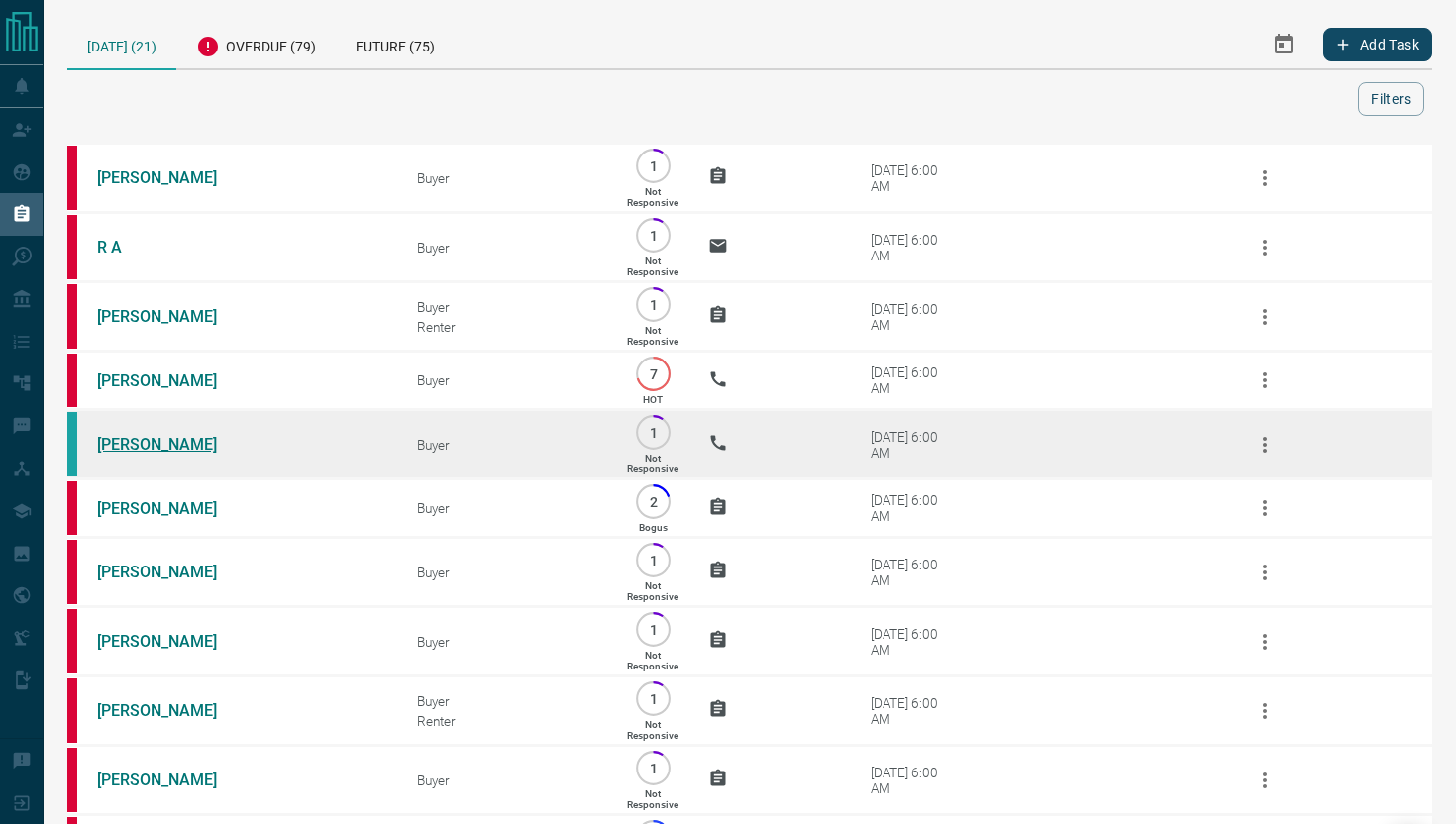 click on "[PERSON_NAME]" at bounding box center [171, 444] 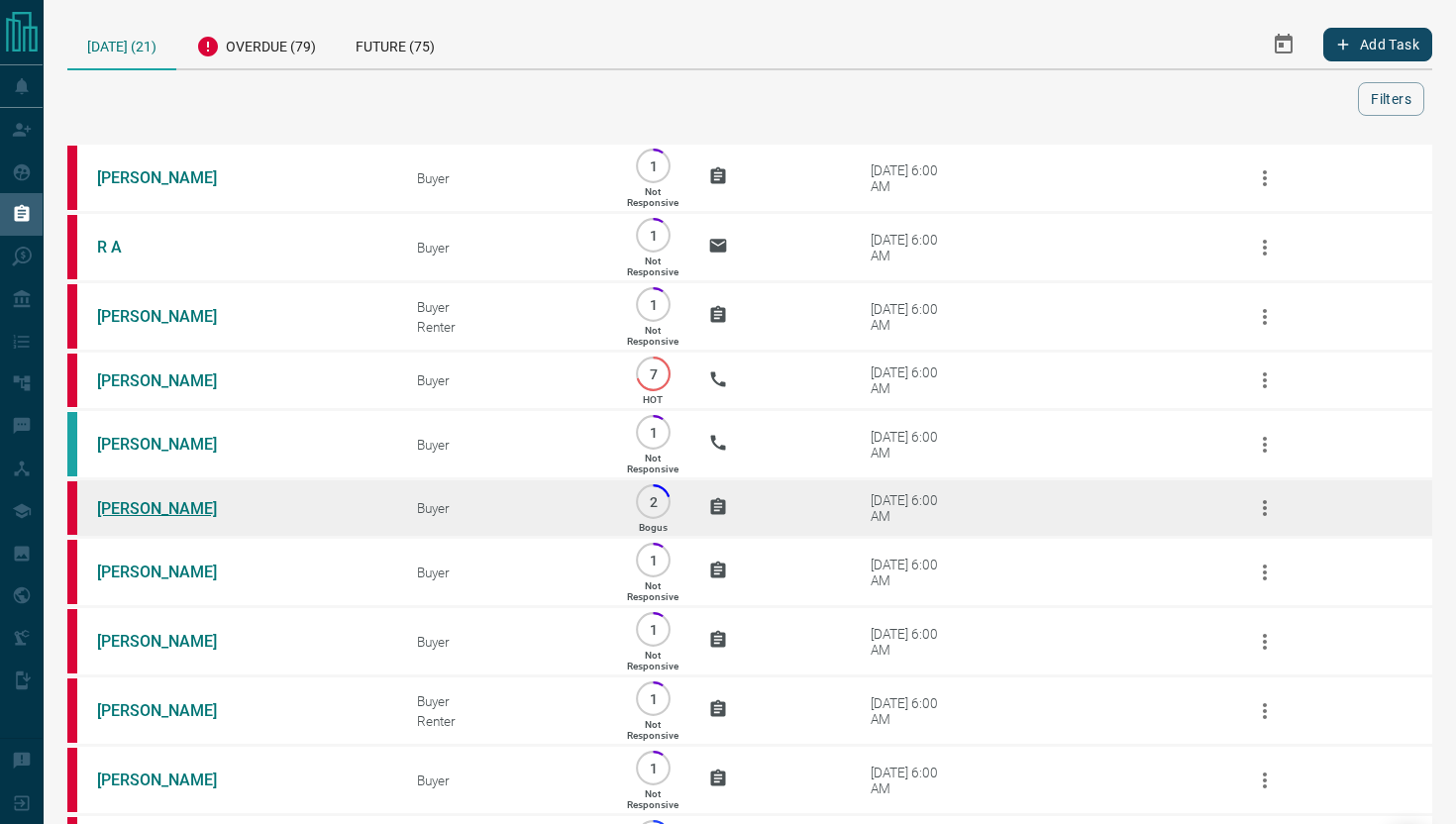 click on "[PERSON_NAME]" at bounding box center (171, 508) 